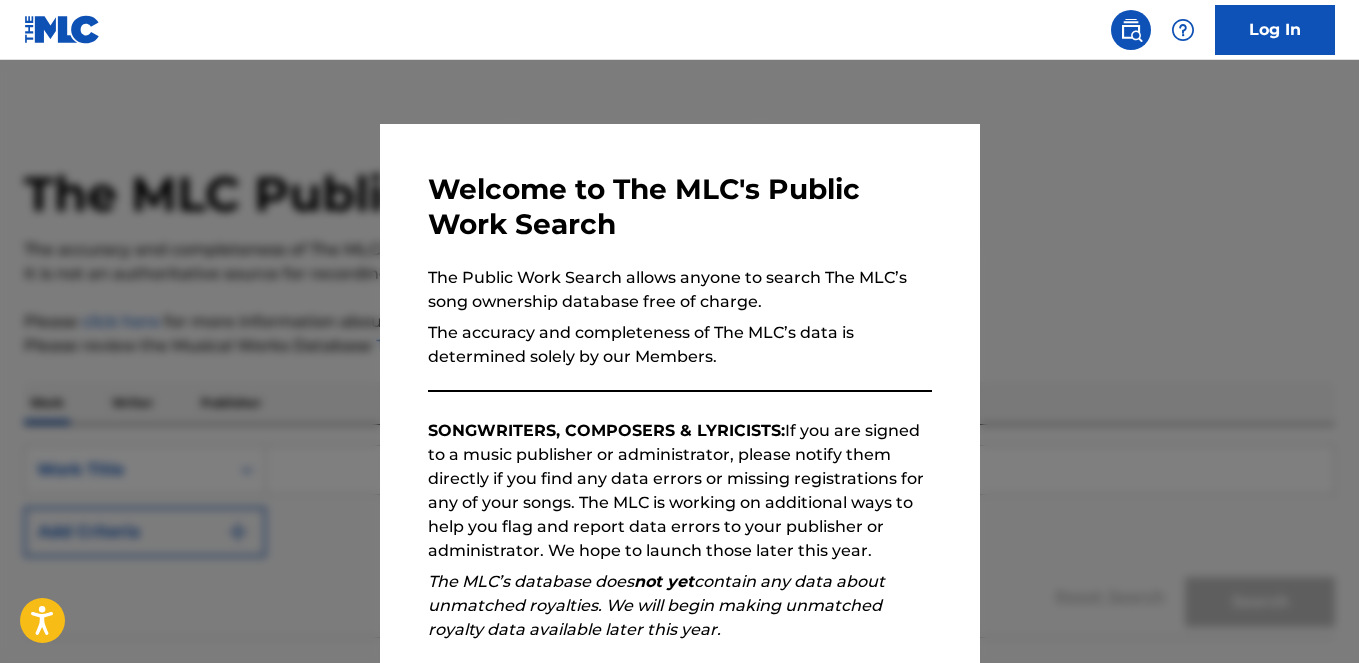 scroll, scrollTop: 0, scrollLeft: 0, axis: both 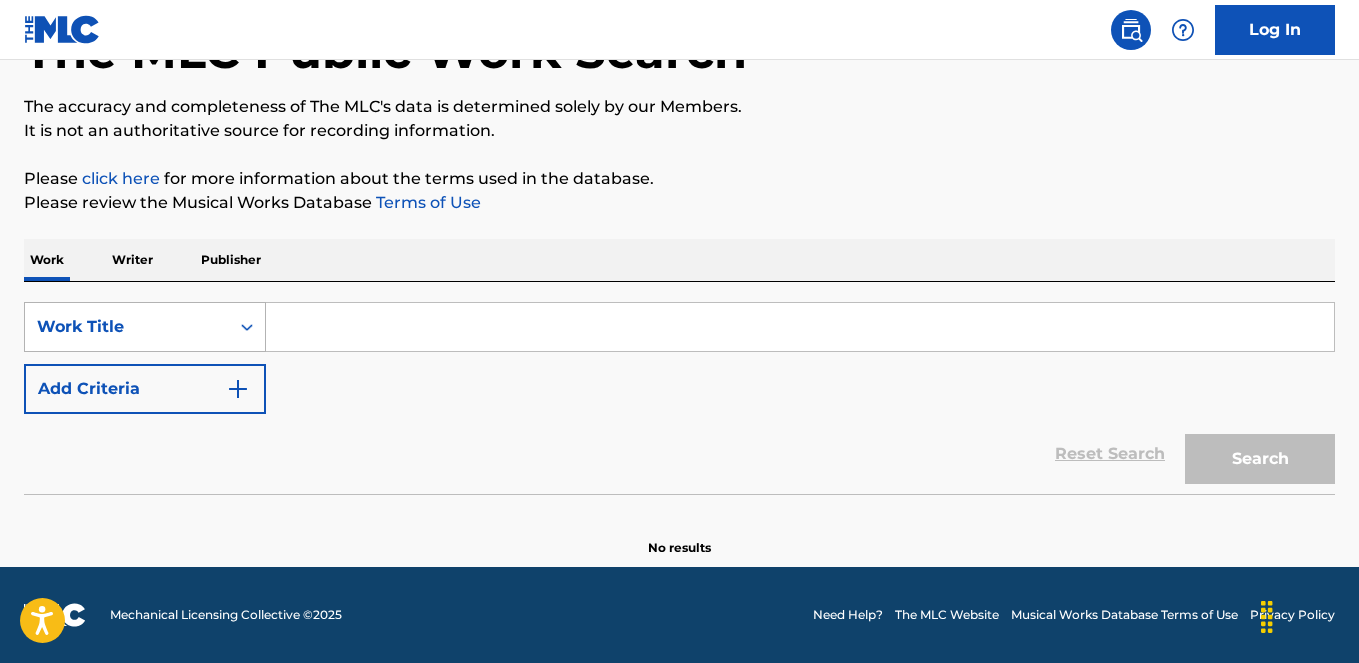 click on "Work Title" at bounding box center [127, 327] 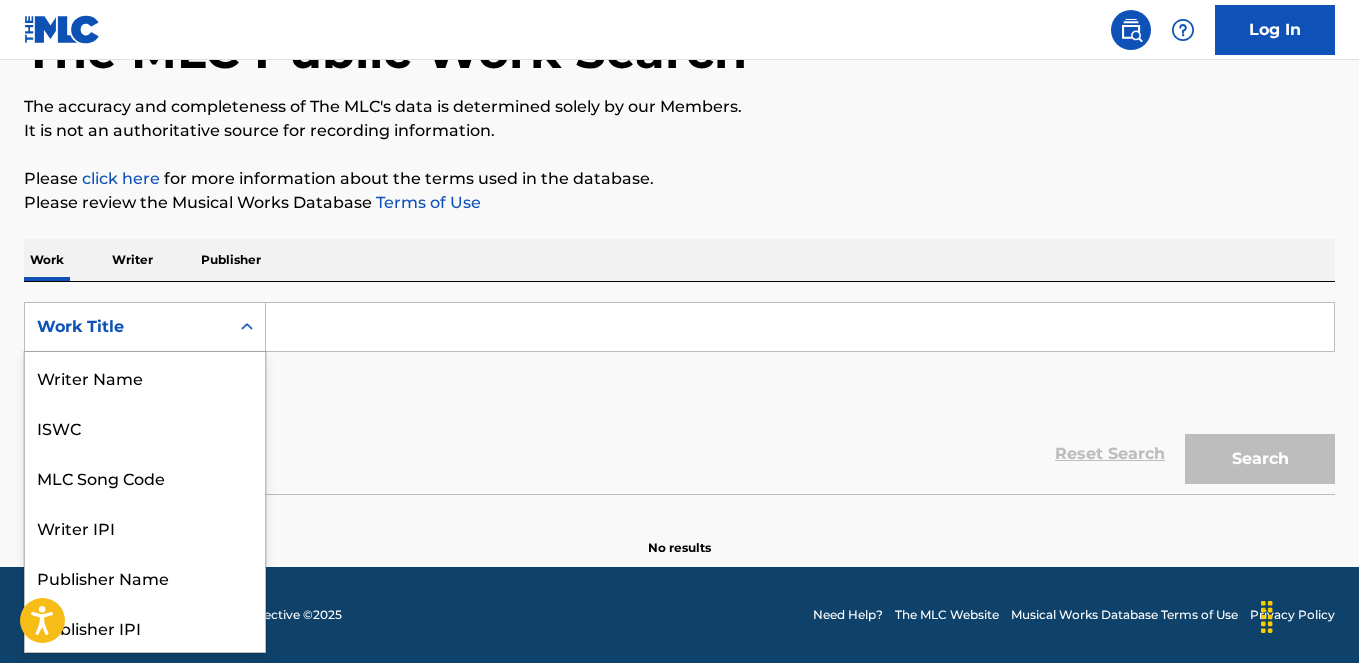scroll, scrollTop: 100, scrollLeft: 0, axis: vertical 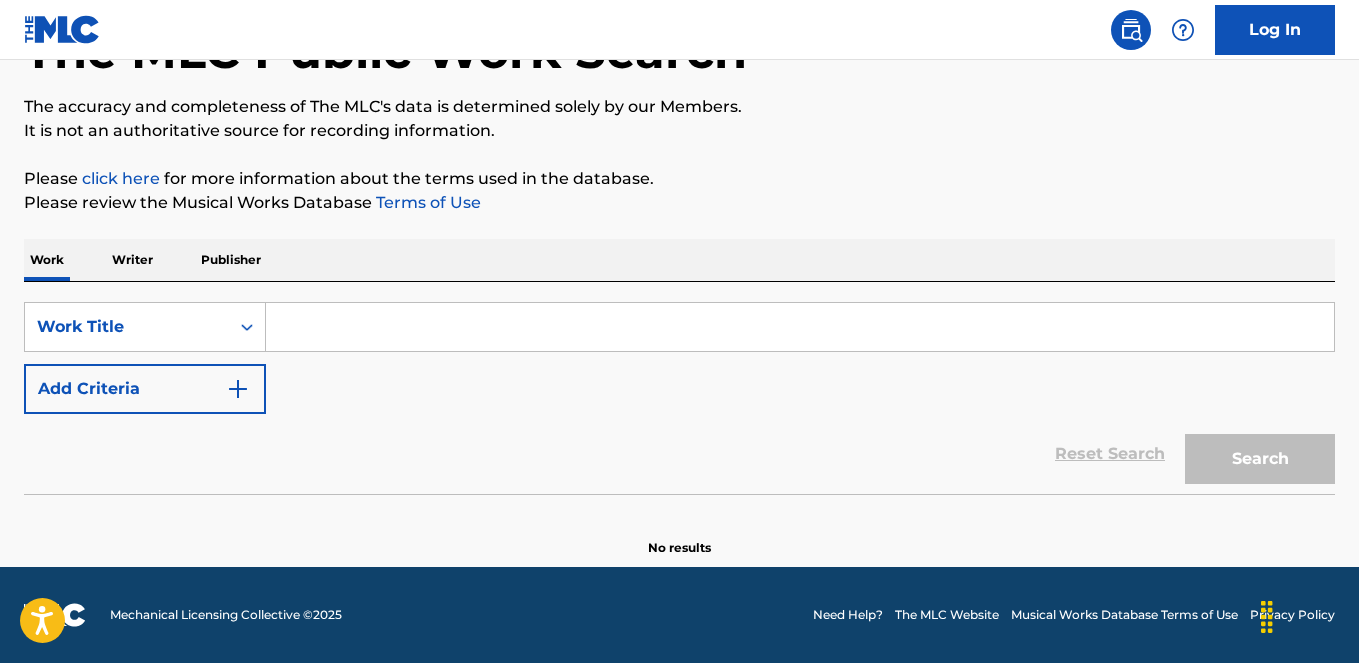 click on "Work Writer Publisher" at bounding box center [679, 260] 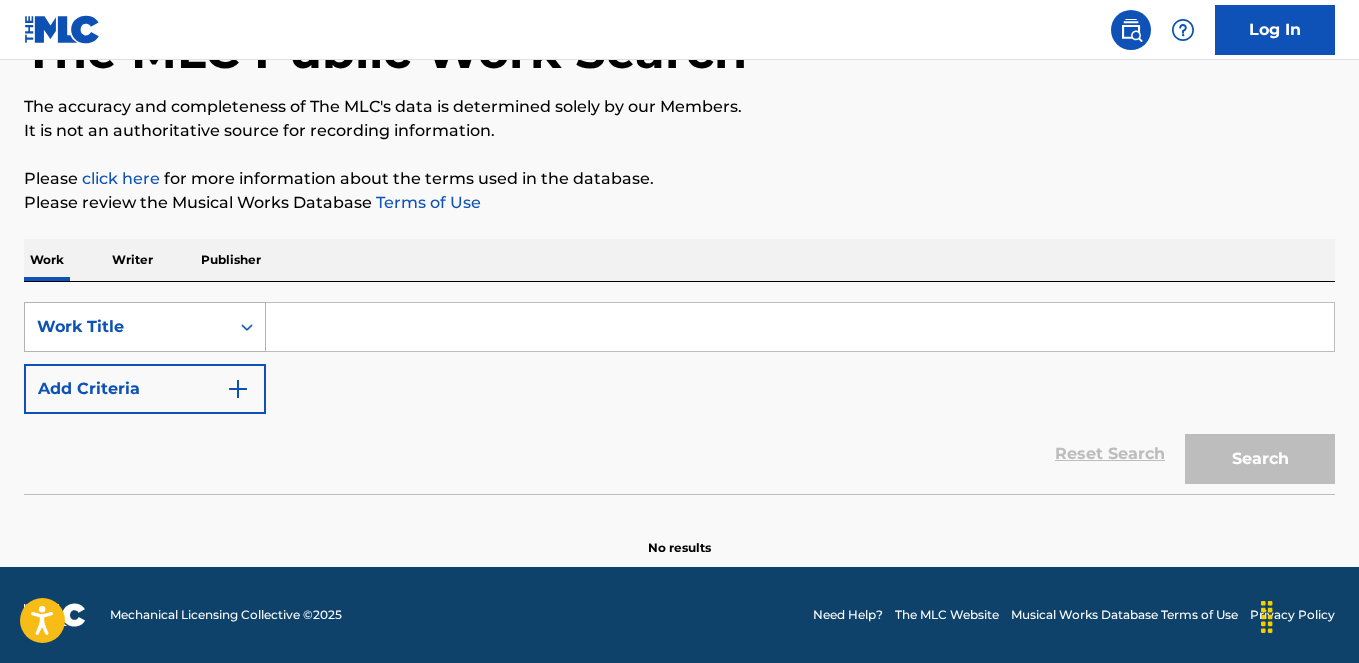 click on "Work Title" at bounding box center [127, 327] 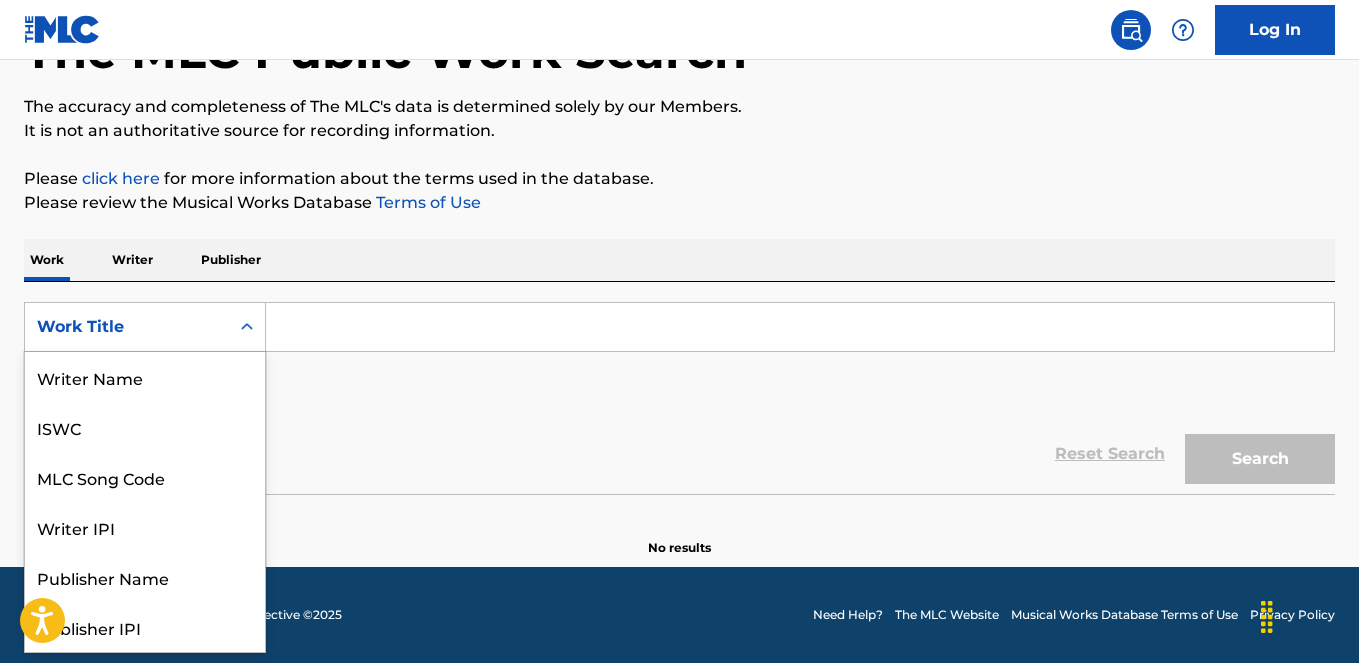 scroll, scrollTop: 100, scrollLeft: 0, axis: vertical 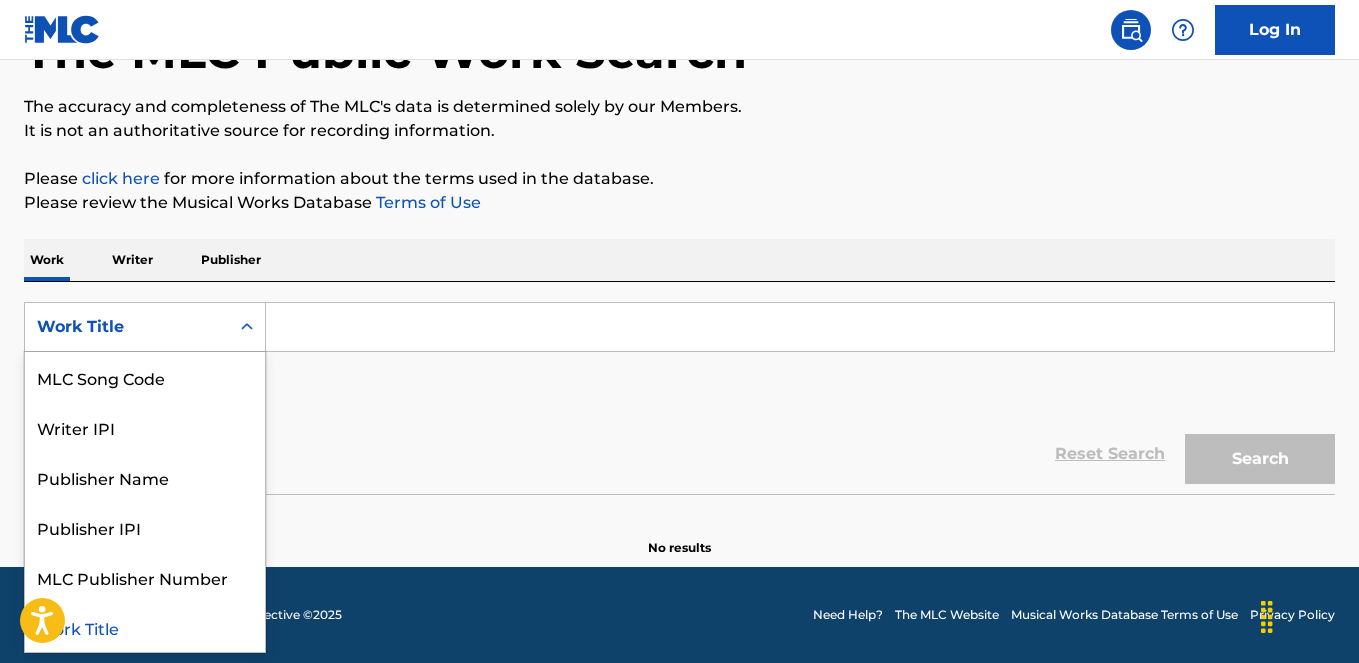 click on "Work Title" at bounding box center [127, 327] 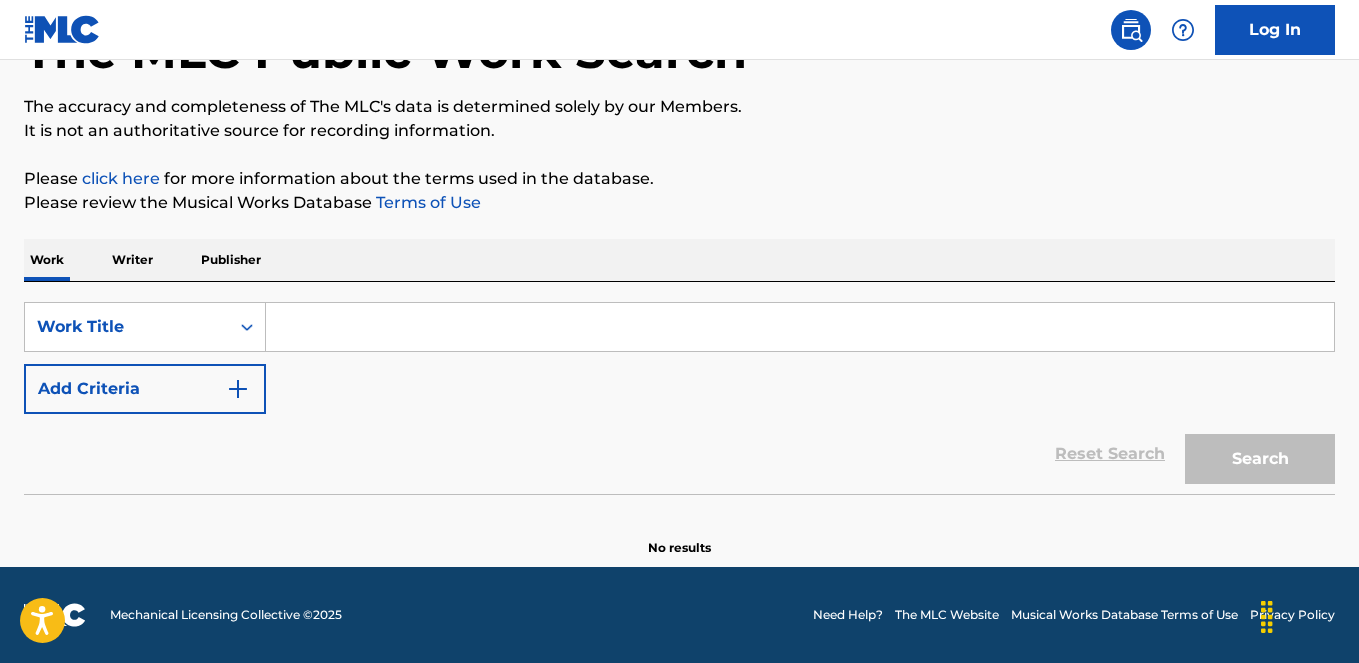 click on "Add Criteria" at bounding box center (145, 389) 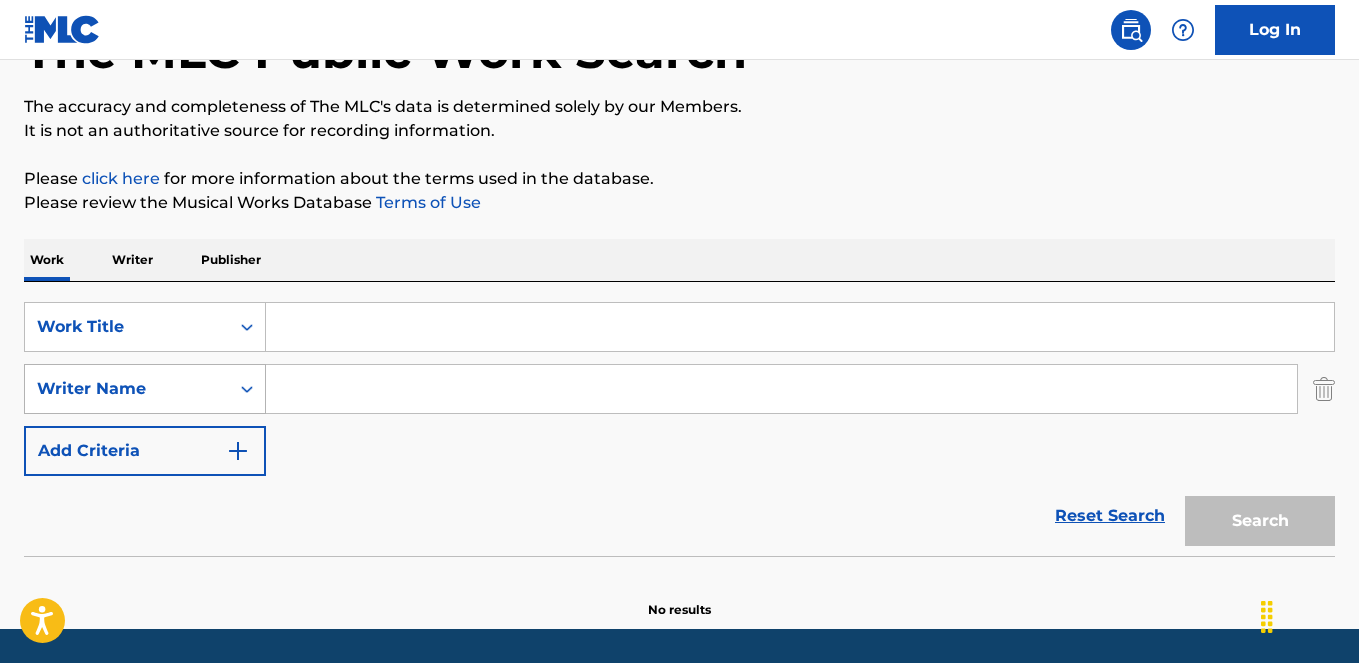 click on "Writer Name" at bounding box center (127, 389) 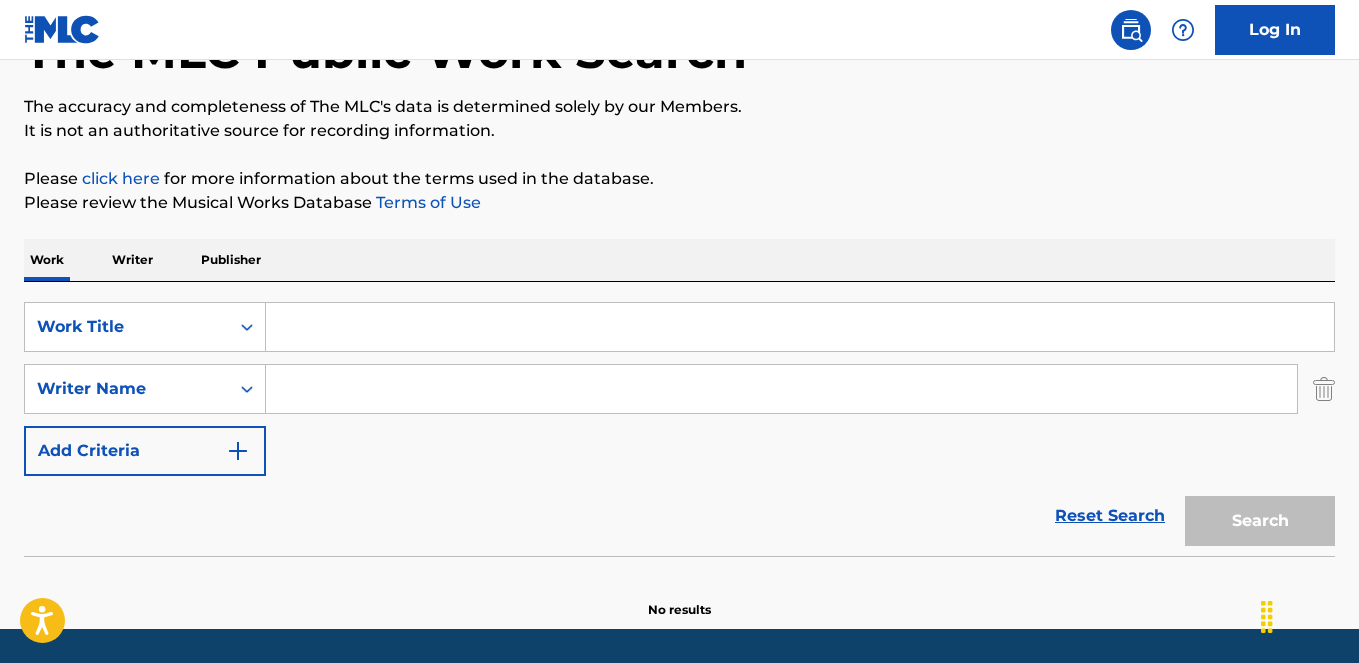 click on "Writer Name" at bounding box center (127, 389) 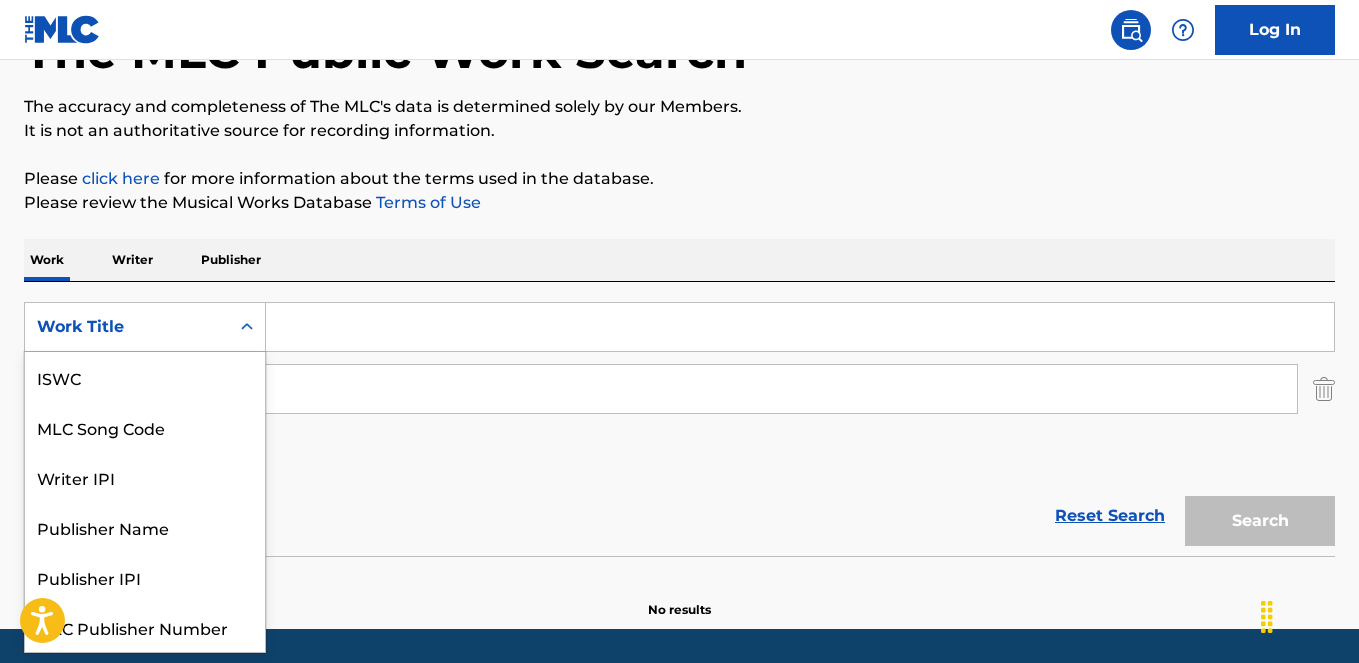 click on "Work Title" at bounding box center (127, 327) 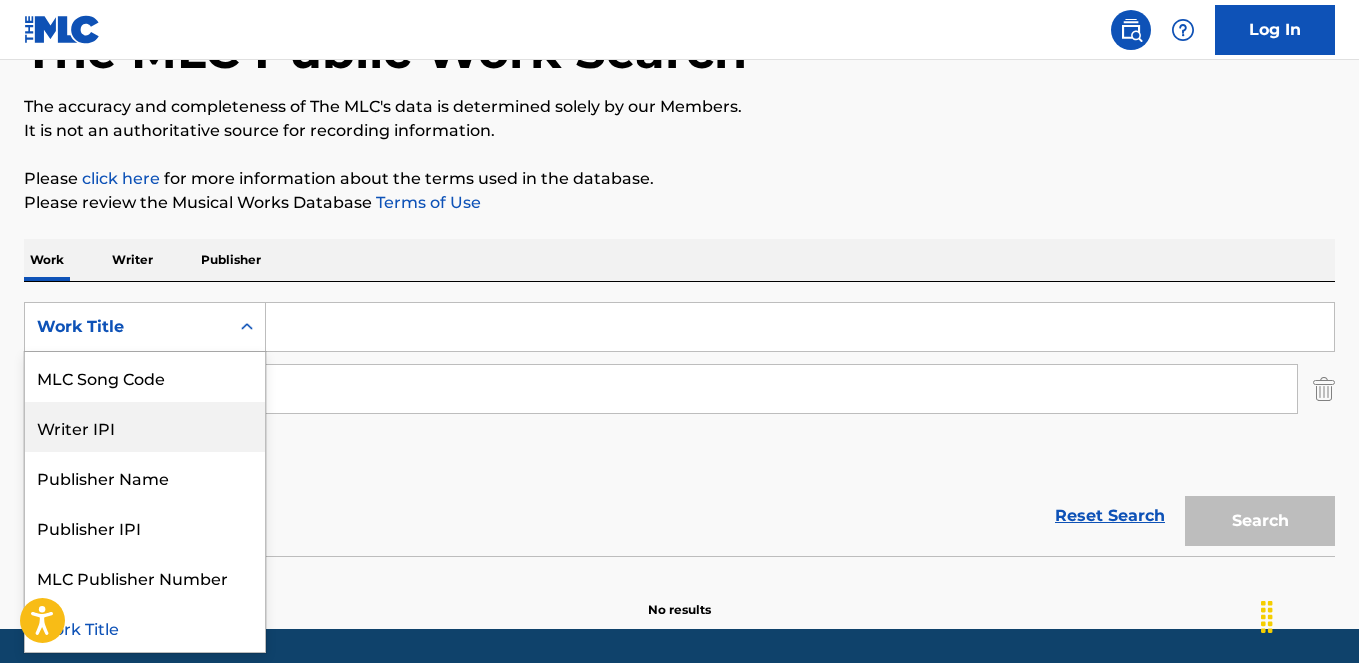 click on "Writer IPI" at bounding box center [145, 427] 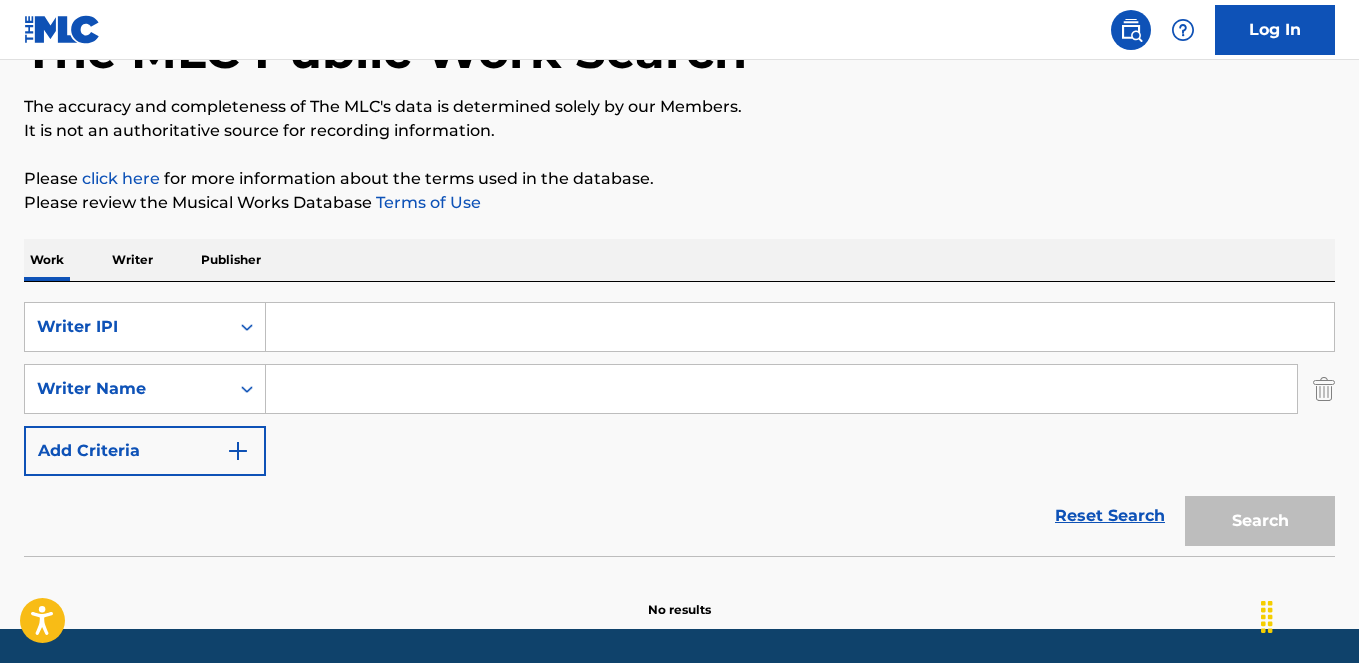 click at bounding box center [800, 327] 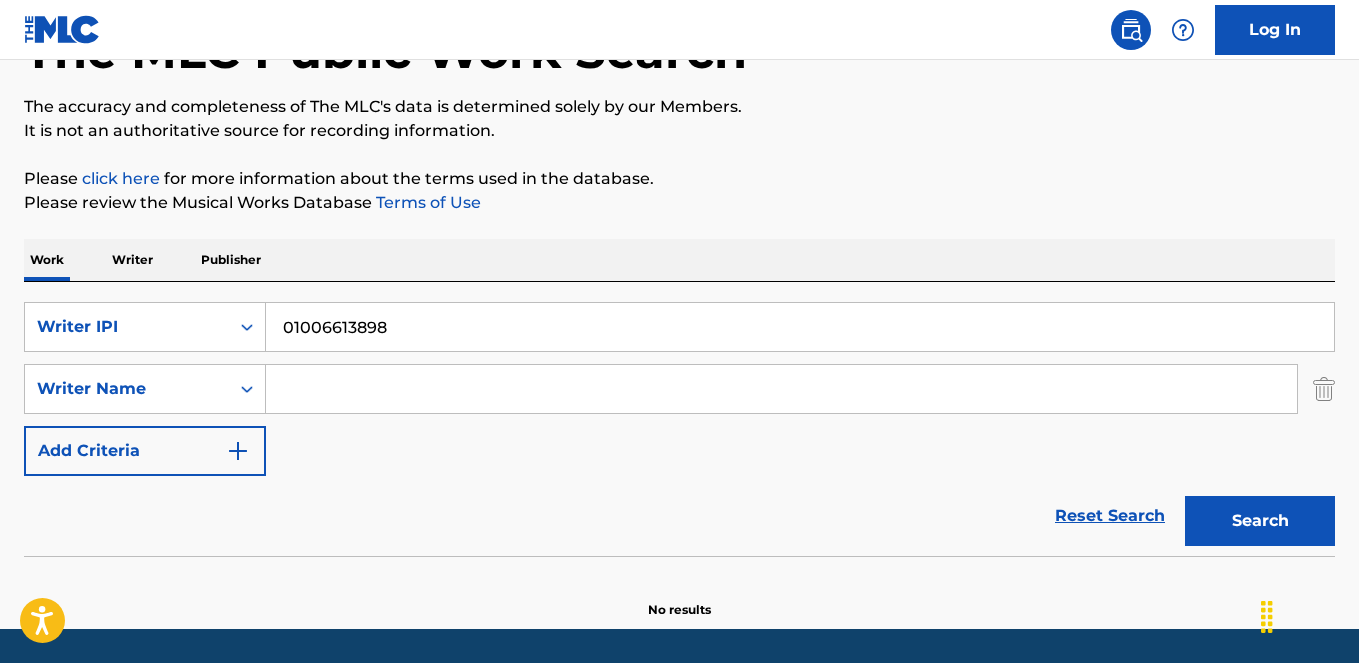 type on "01006613898" 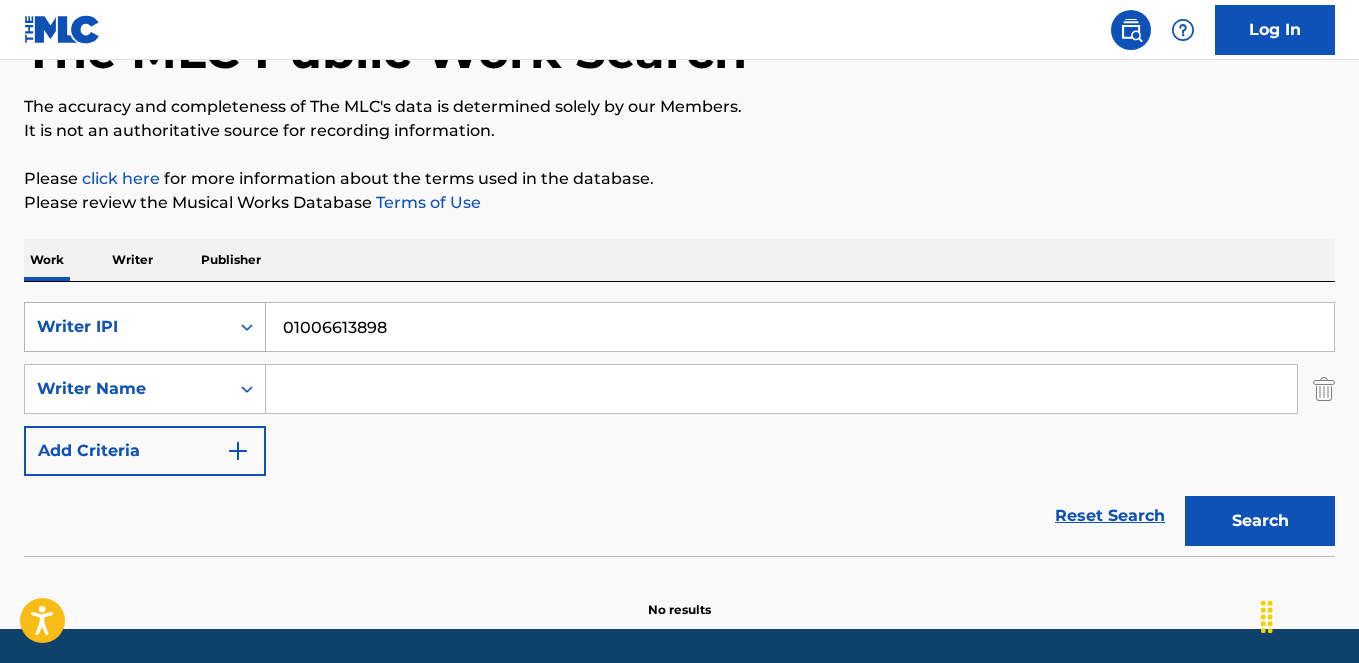 click at bounding box center [247, 327] 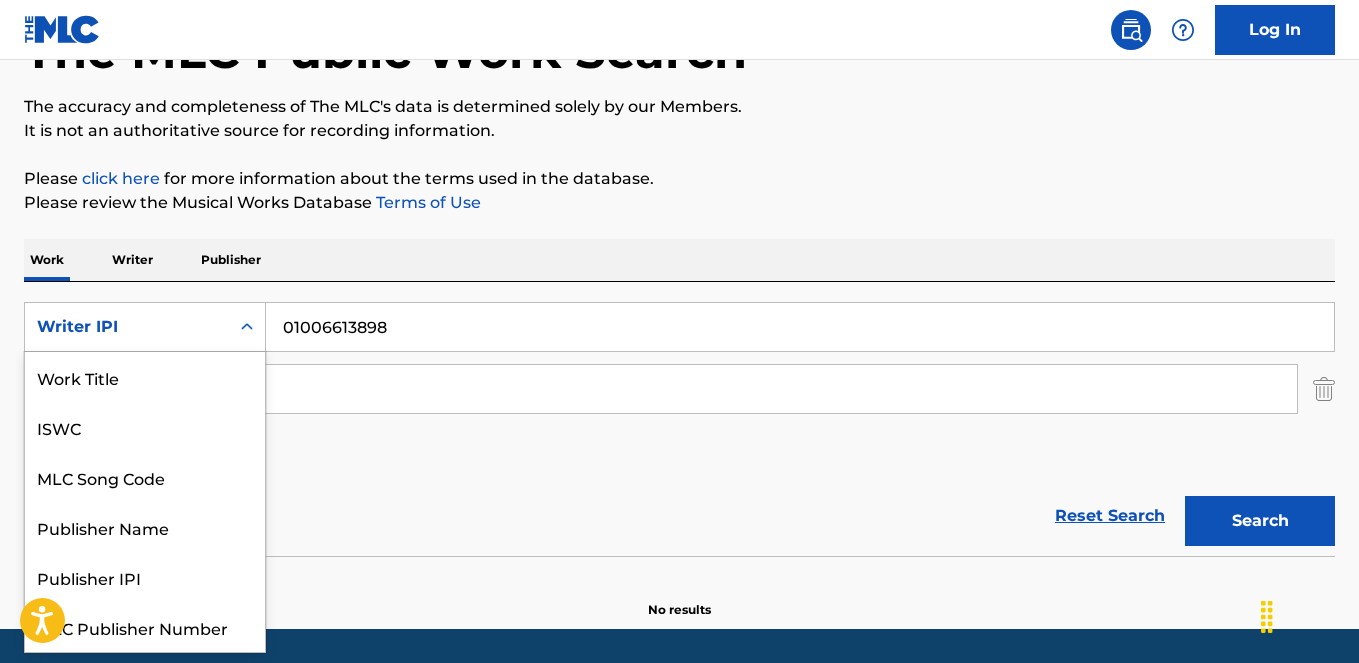 scroll, scrollTop: 50, scrollLeft: 0, axis: vertical 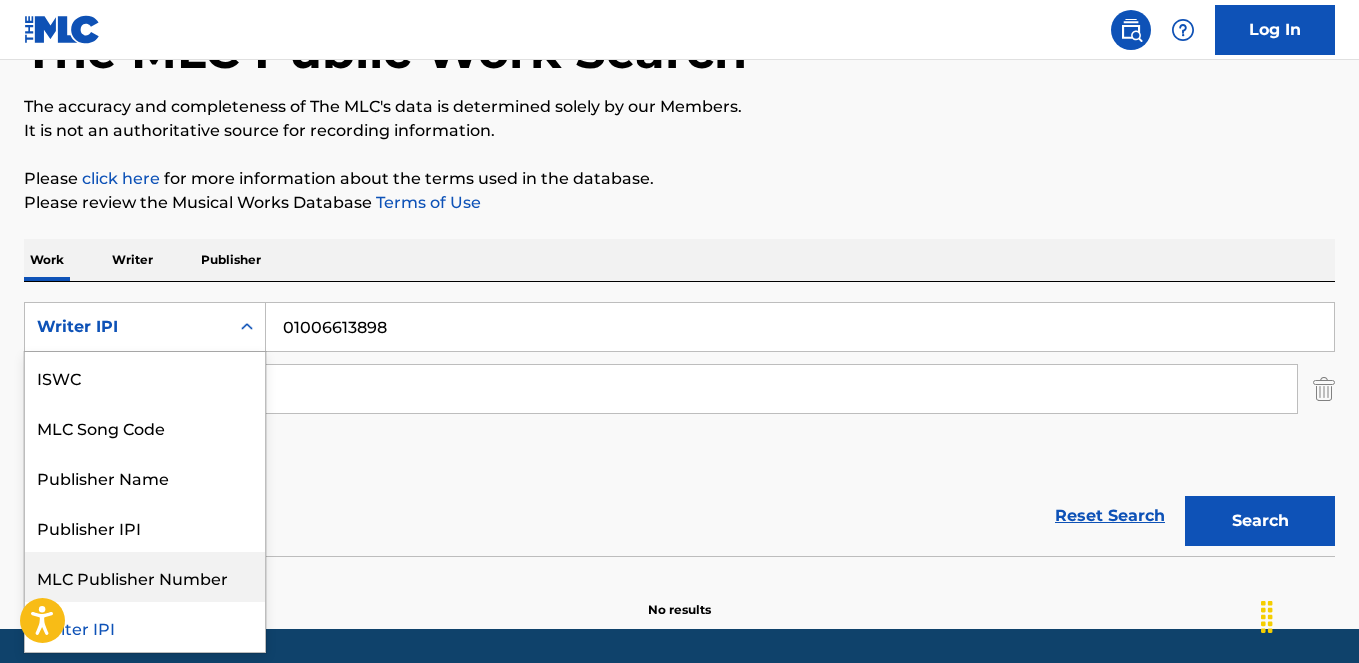 click on "Reset Search Search" at bounding box center [679, 516] 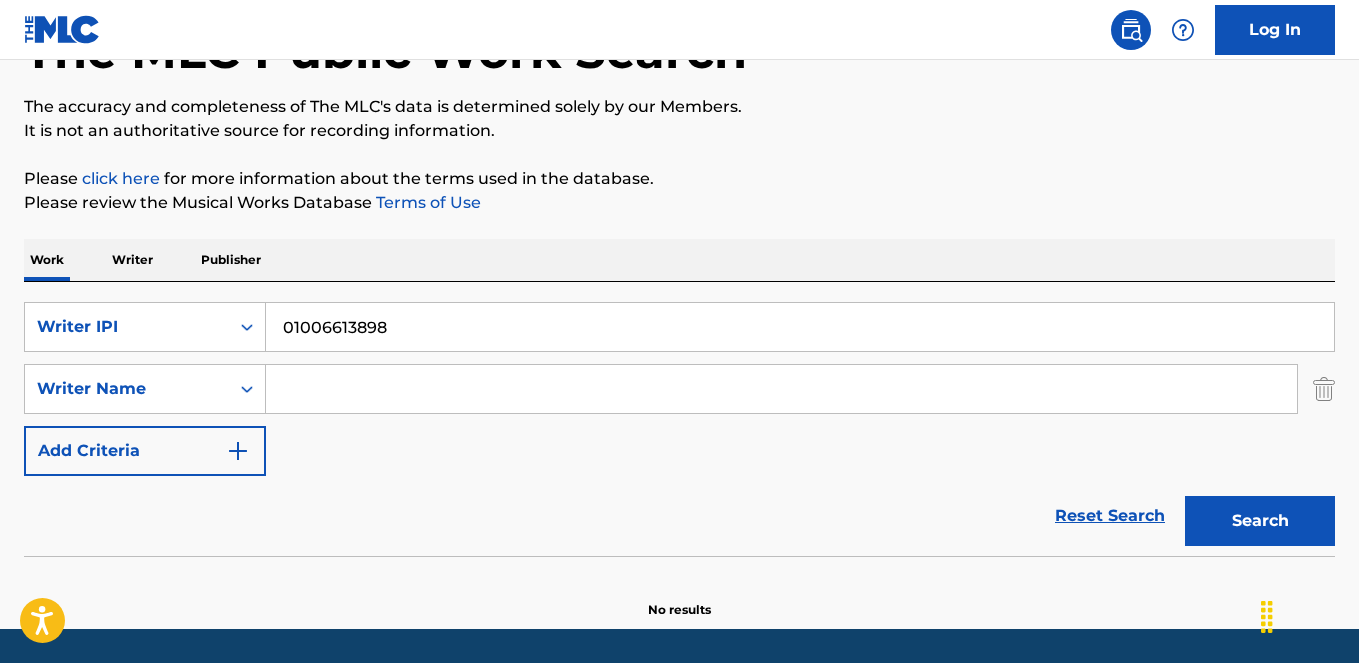 click on "Search" at bounding box center [1260, 521] 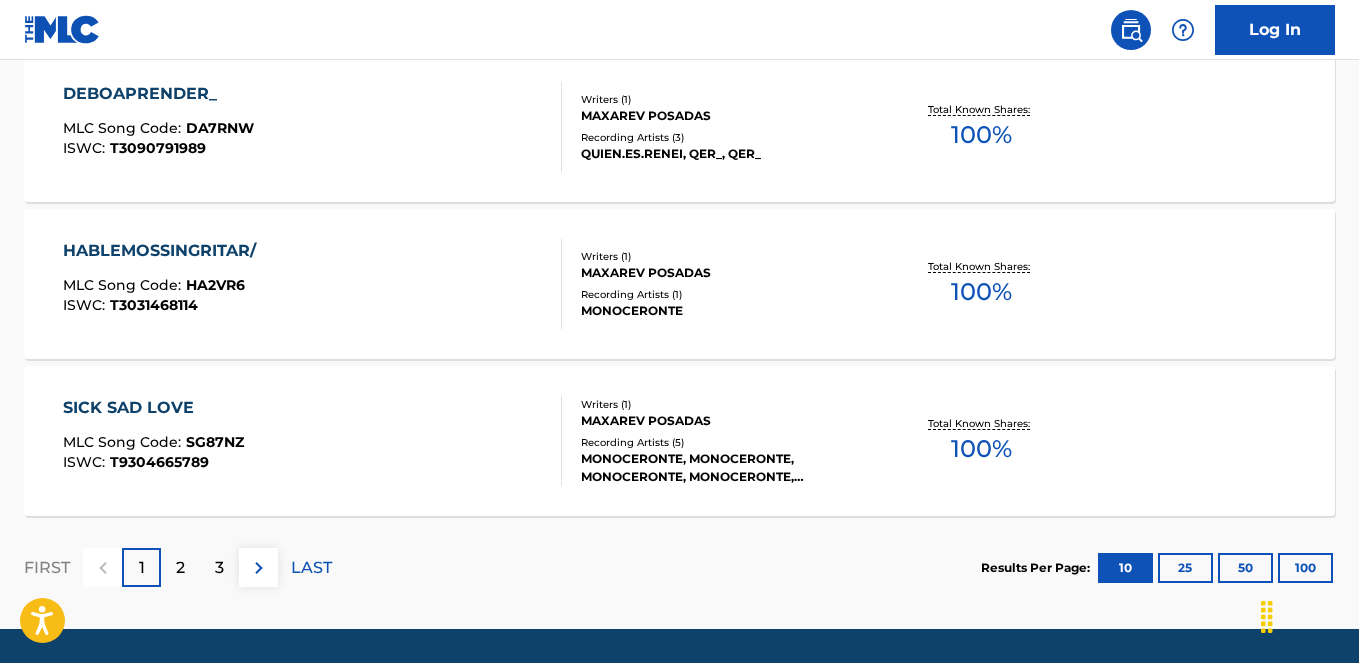 scroll, scrollTop: 1847, scrollLeft: 0, axis: vertical 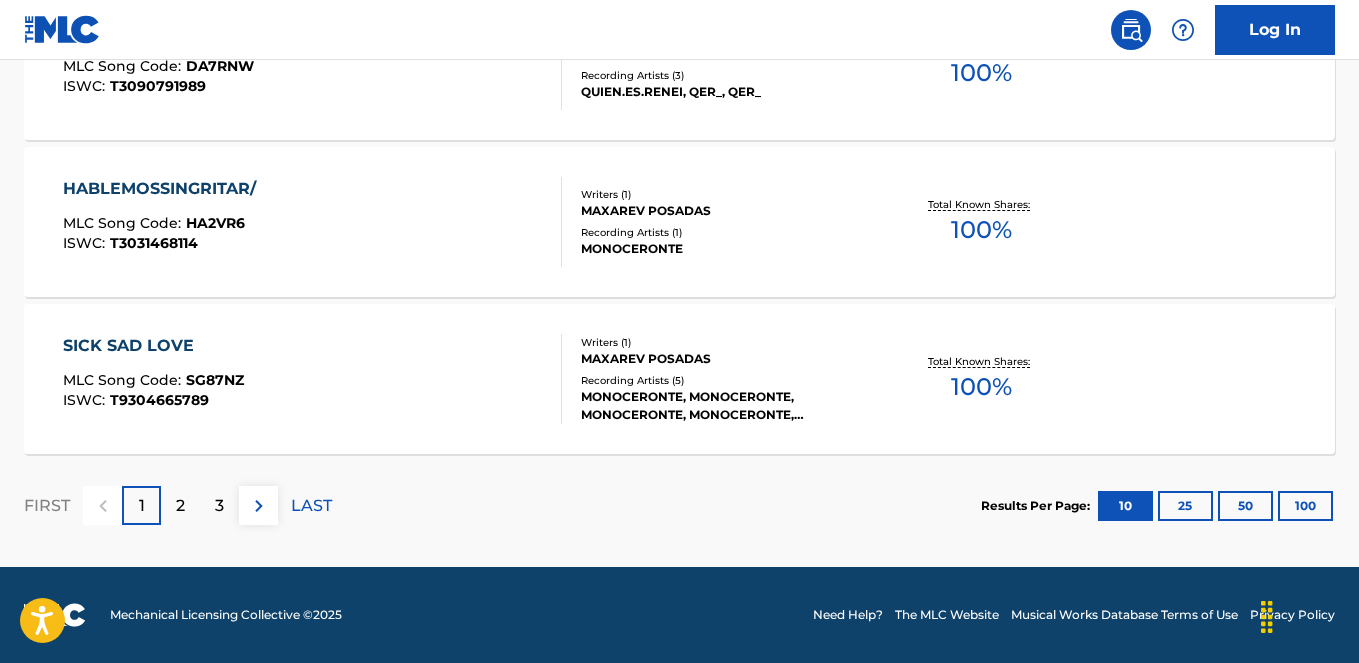 click on "50" at bounding box center [1245, 506] 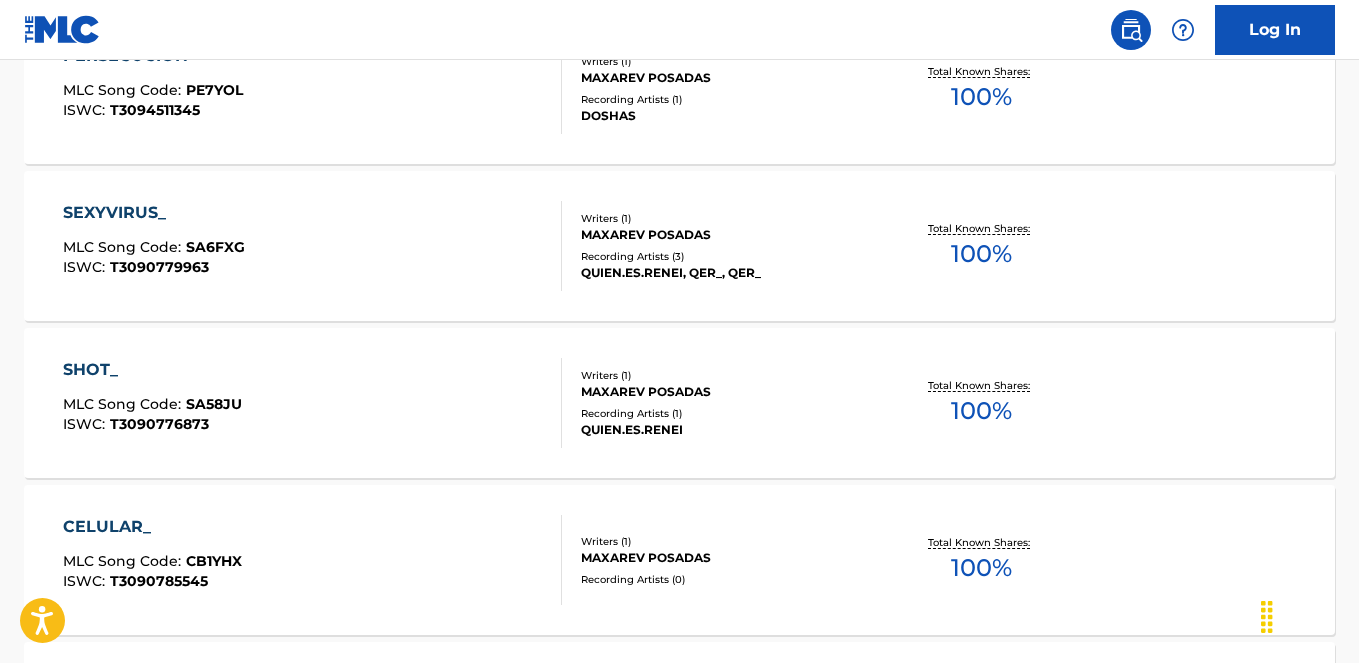 scroll, scrollTop: 0, scrollLeft: 0, axis: both 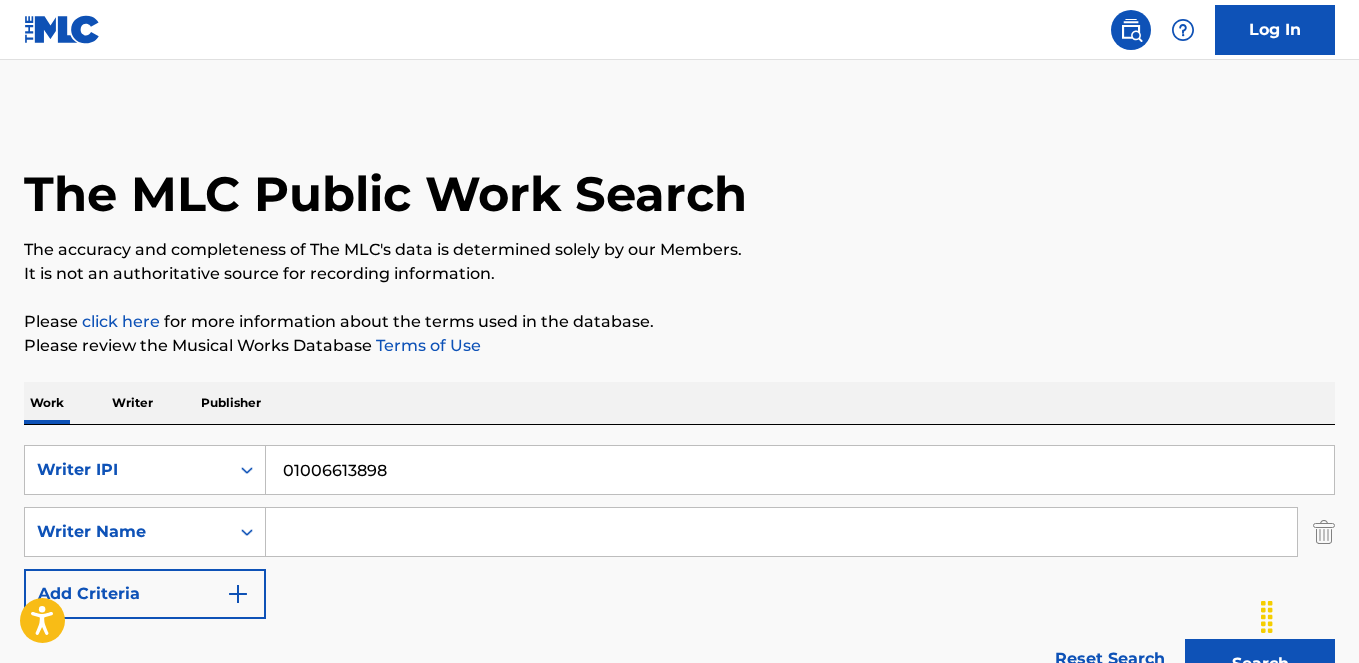 click at bounding box center [62, 29] 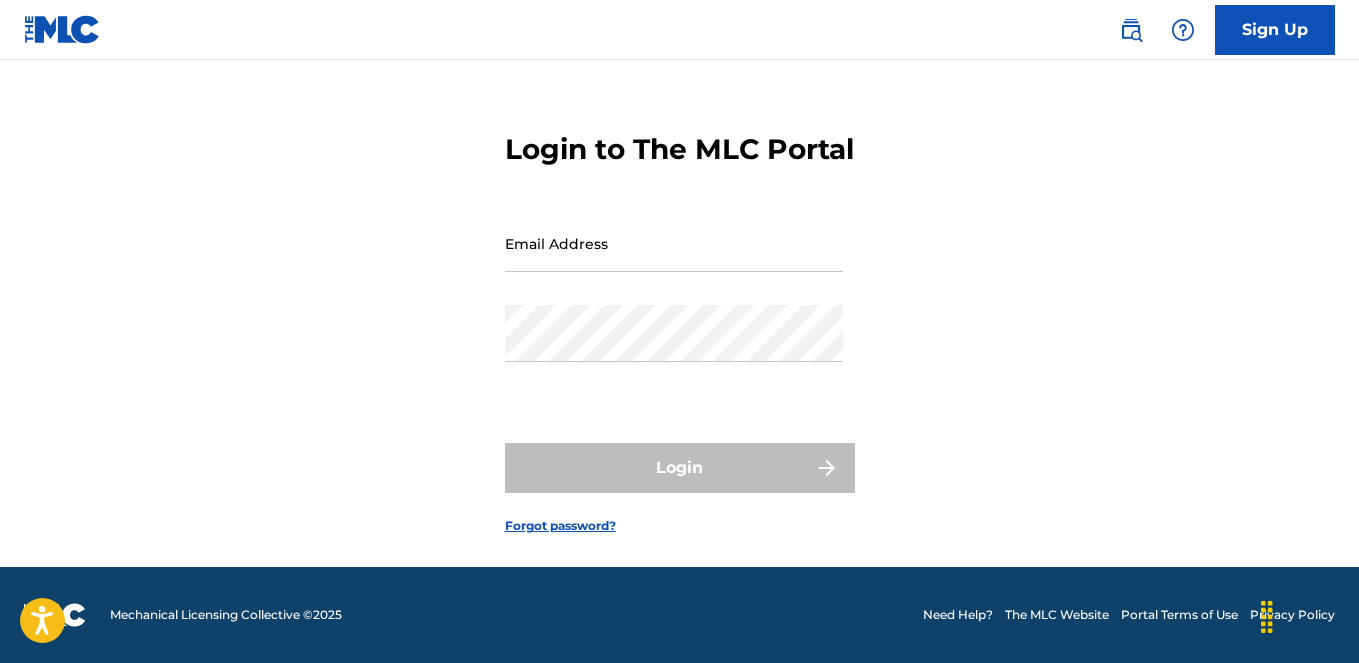 scroll, scrollTop: 0, scrollLeft: 0, axis: both 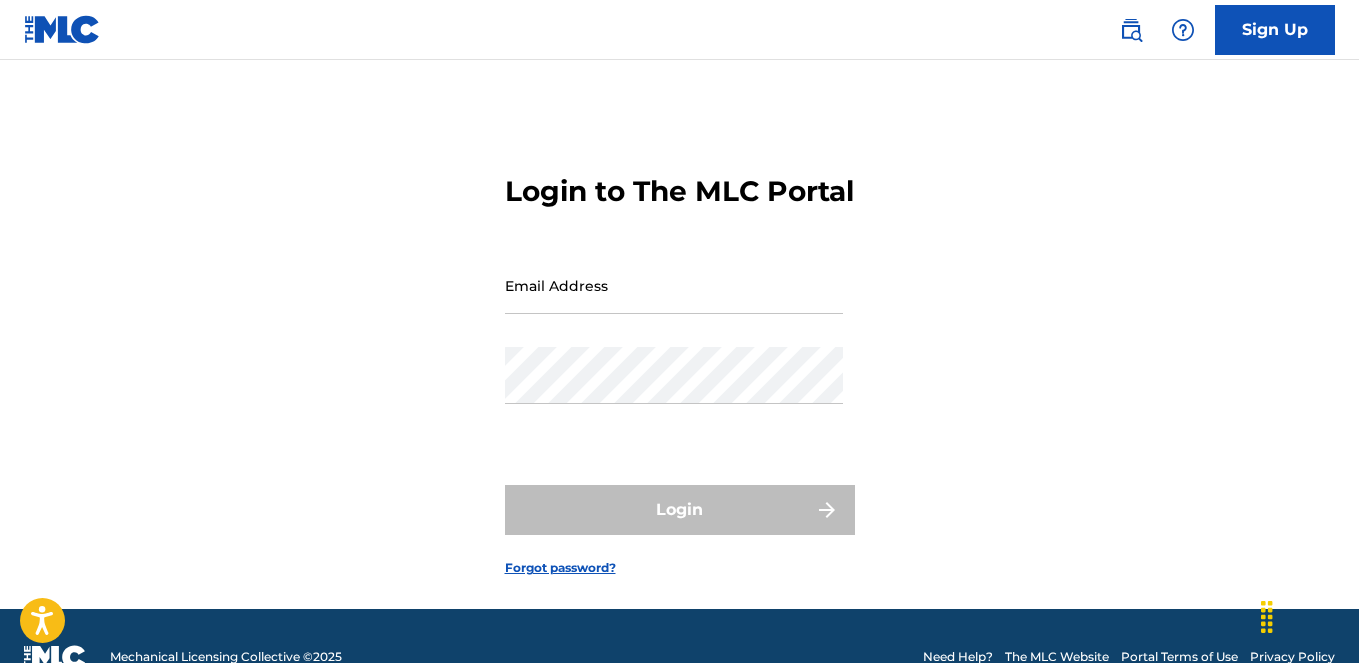 click on "Sign Up" at bounding box center (1275, 30) 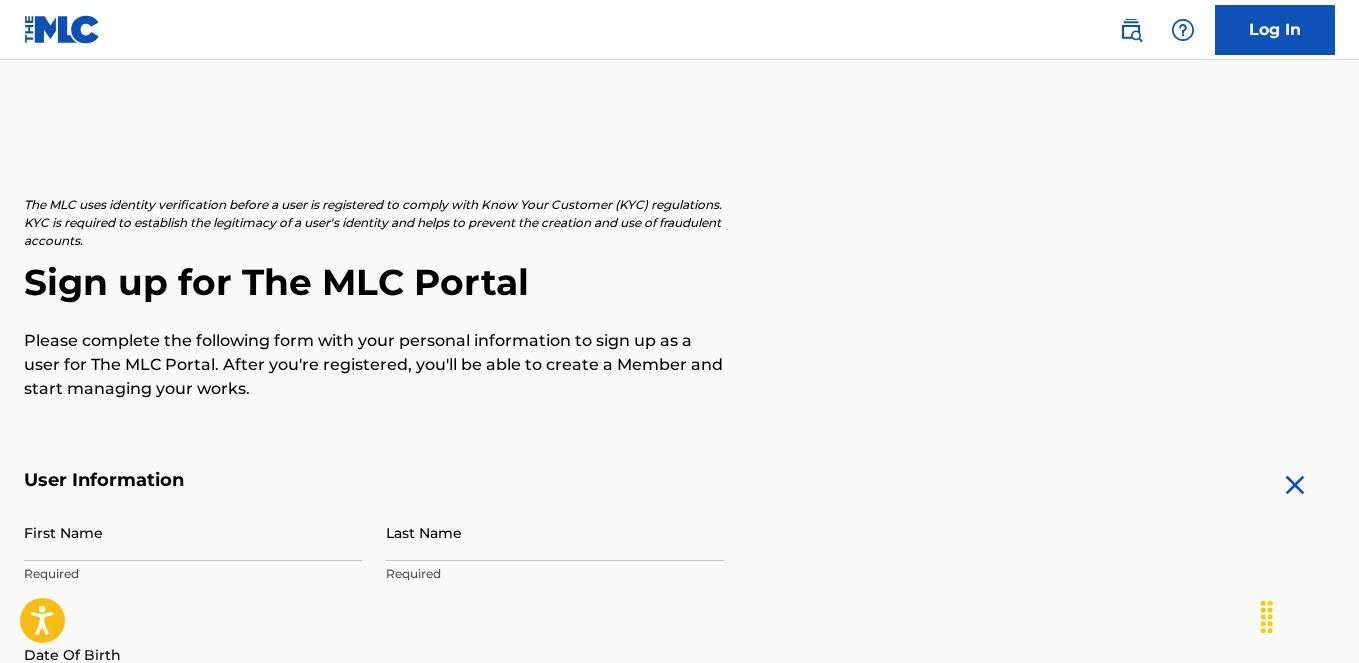 scroll, scrollTop: 155, scrollLeft: 0, axis: vertical 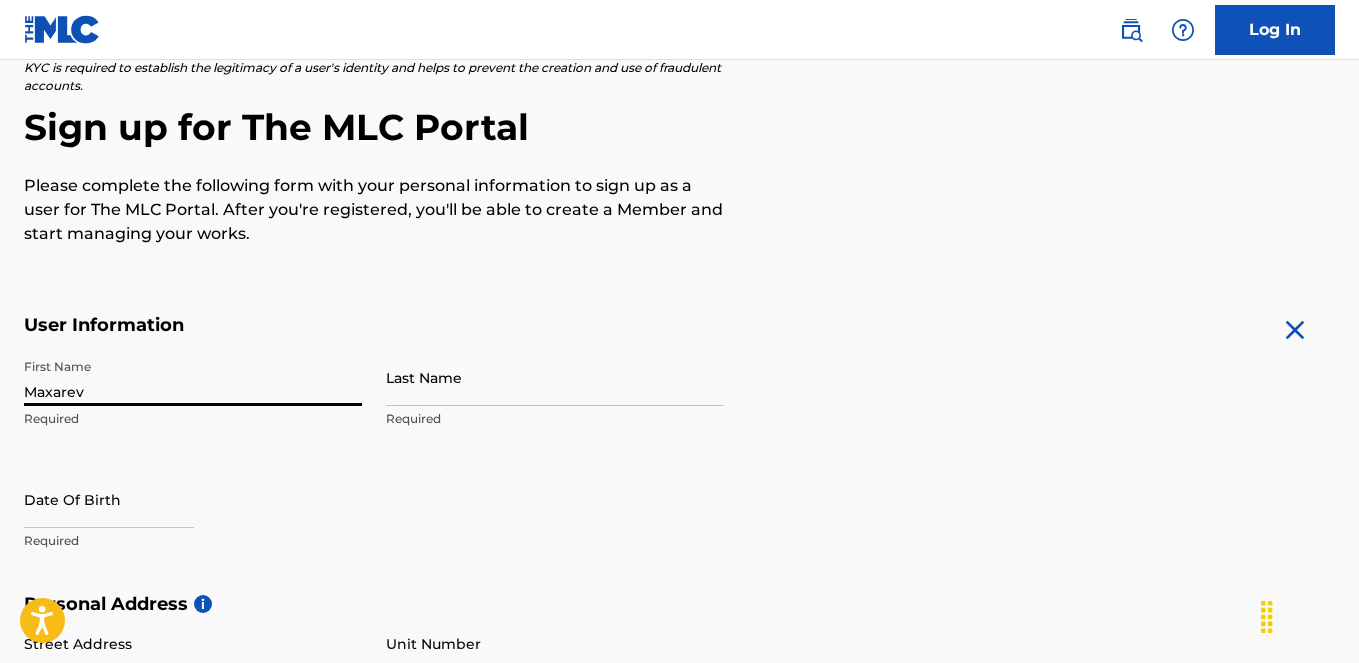 type on "Maxarev" 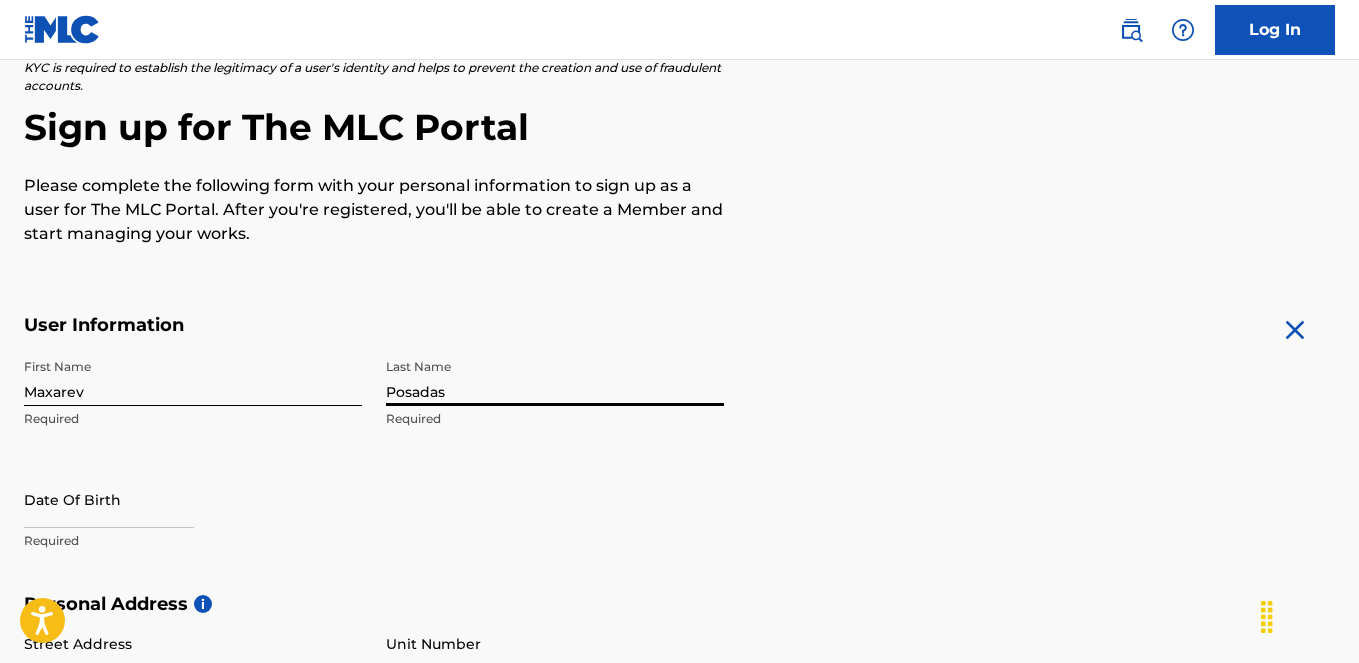 type on "[LAST]" 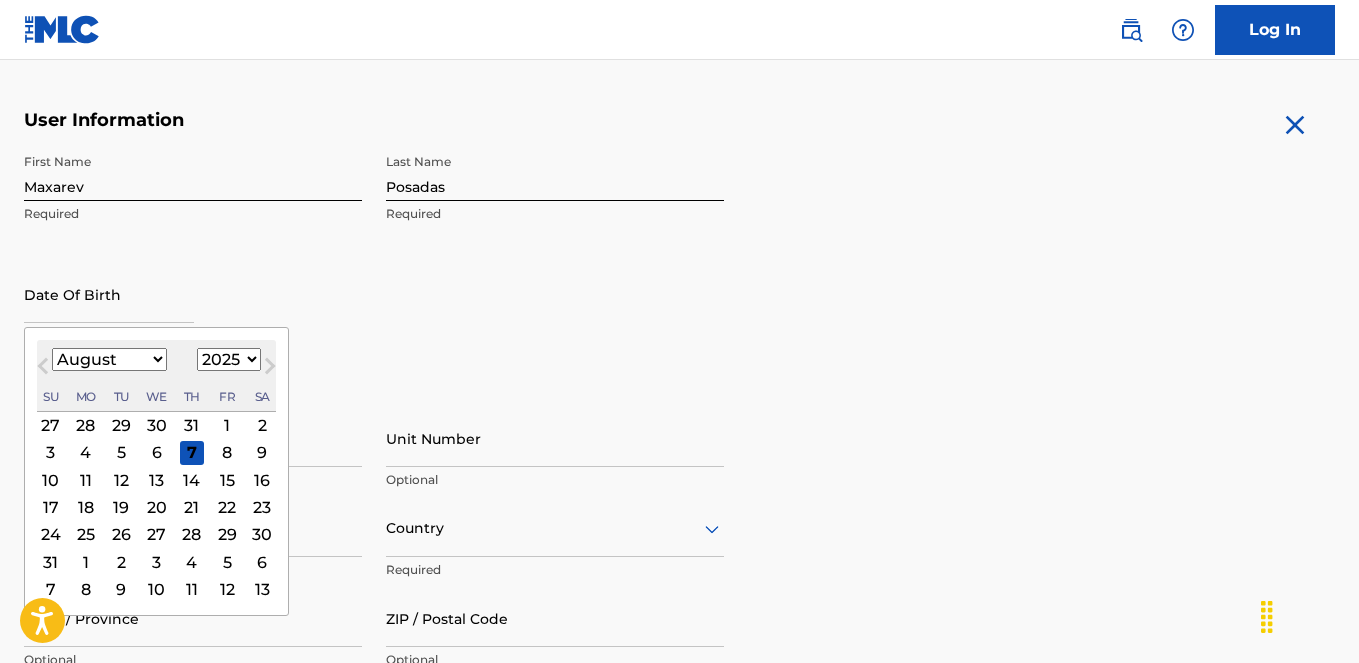 scroll, scrollTop: 391, scrollLeft: 0, axis: vertical 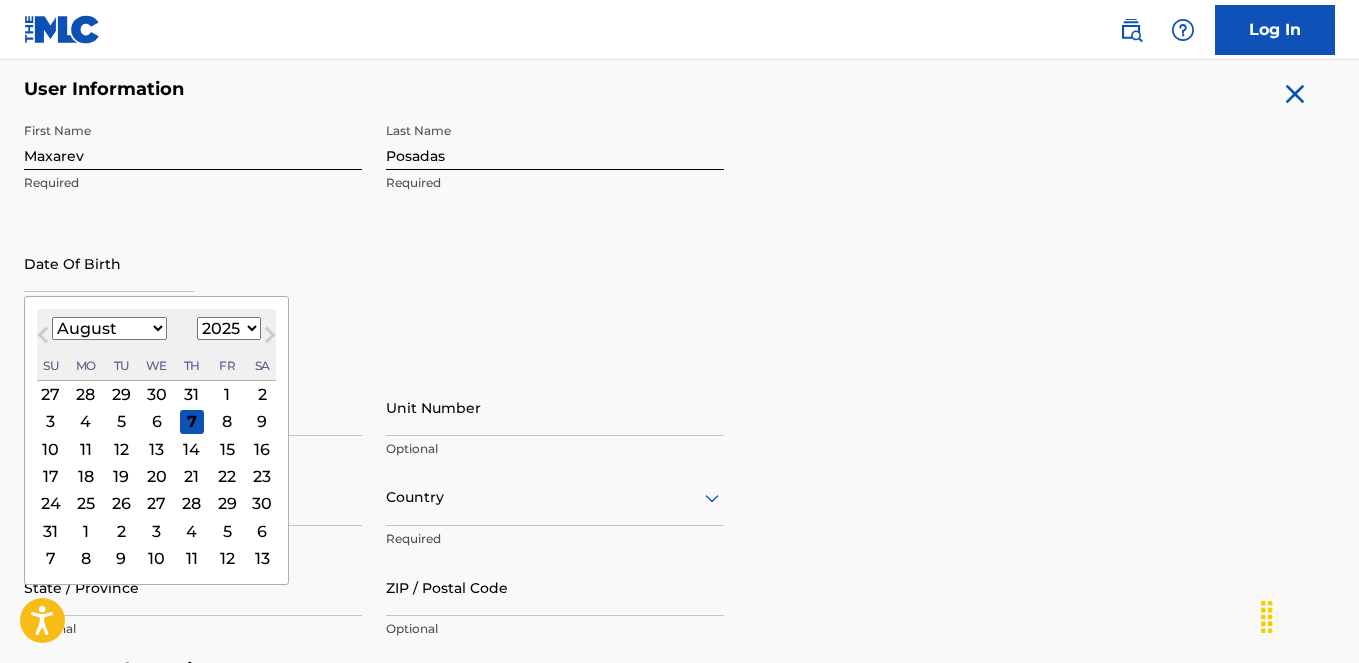 select on "2" 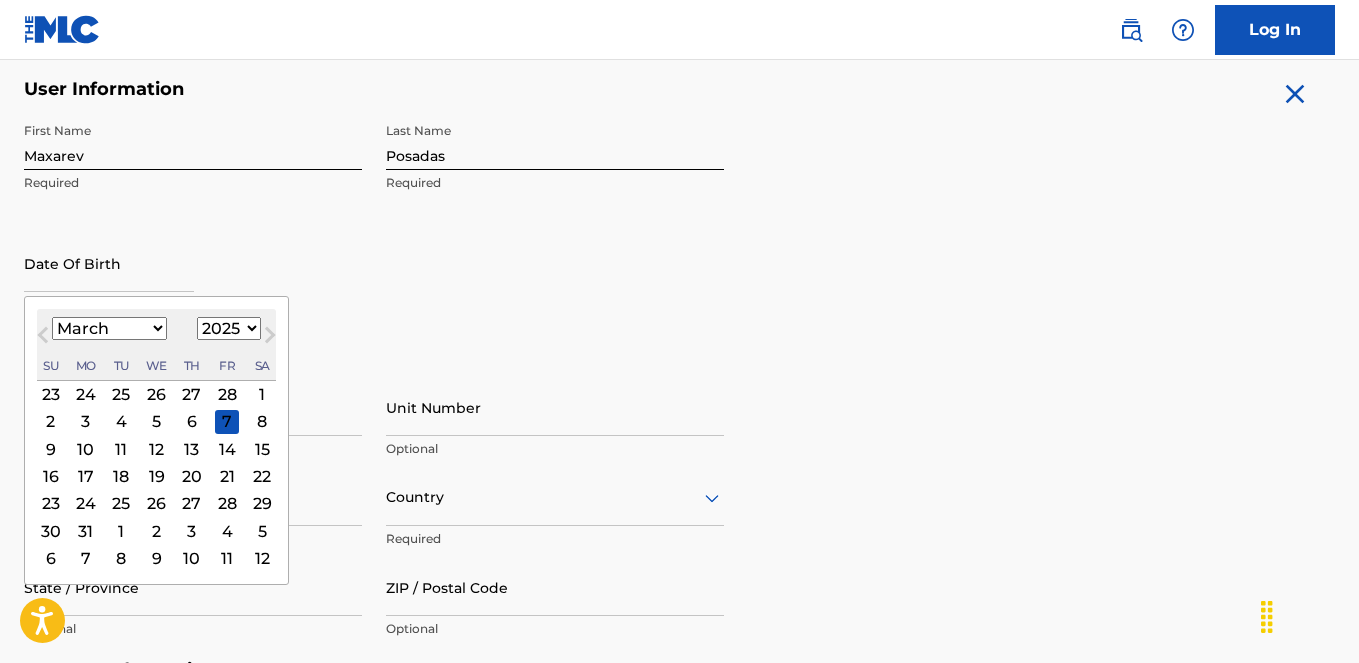 click on "11" at bounding box center [121, 449] 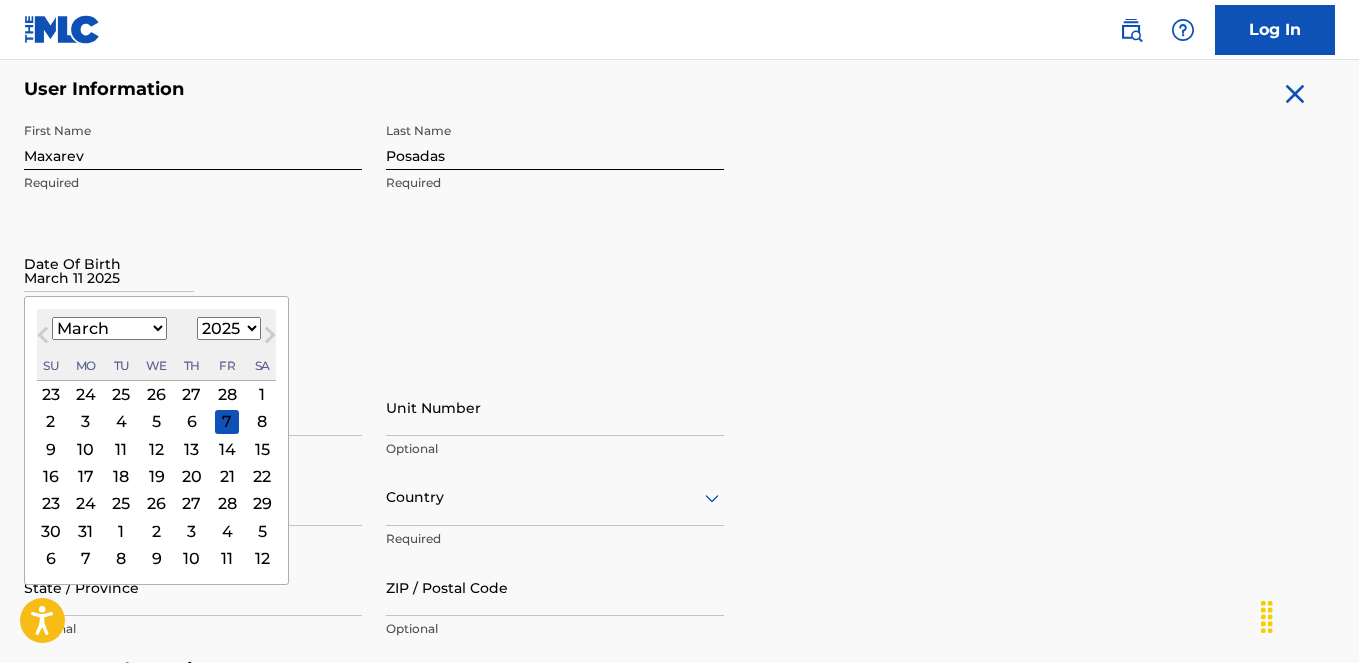 select on "2" 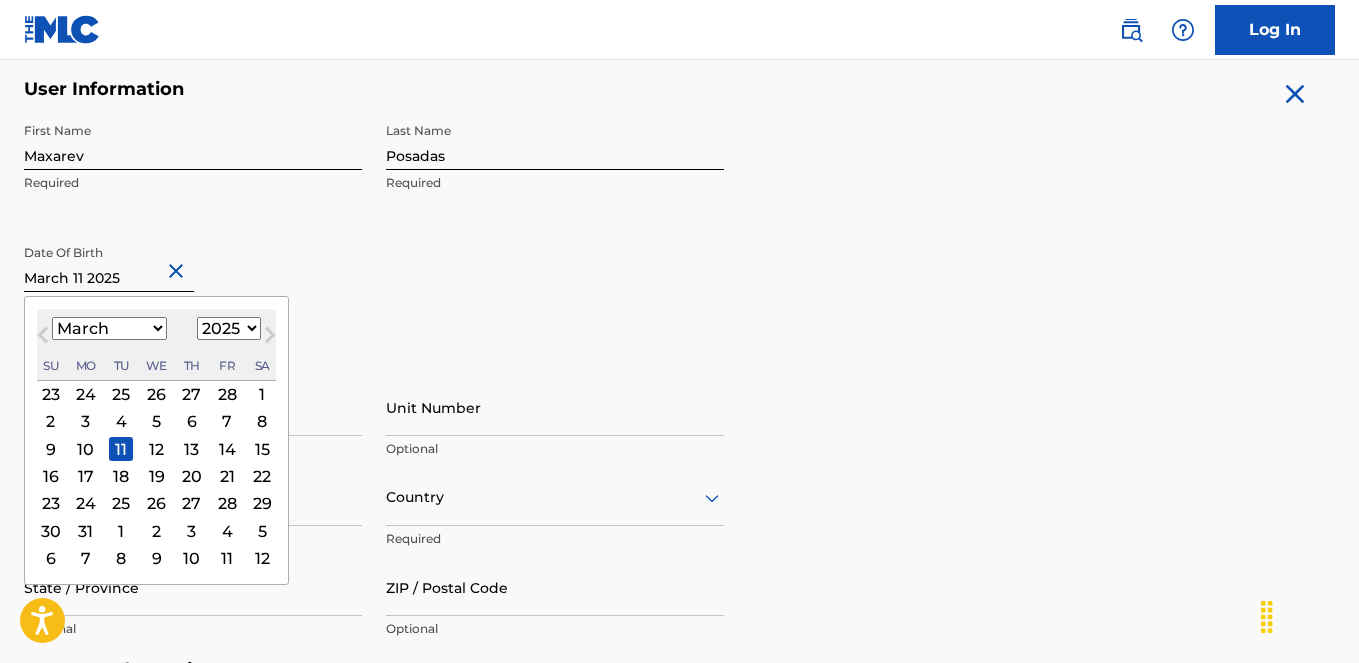select on "1981" 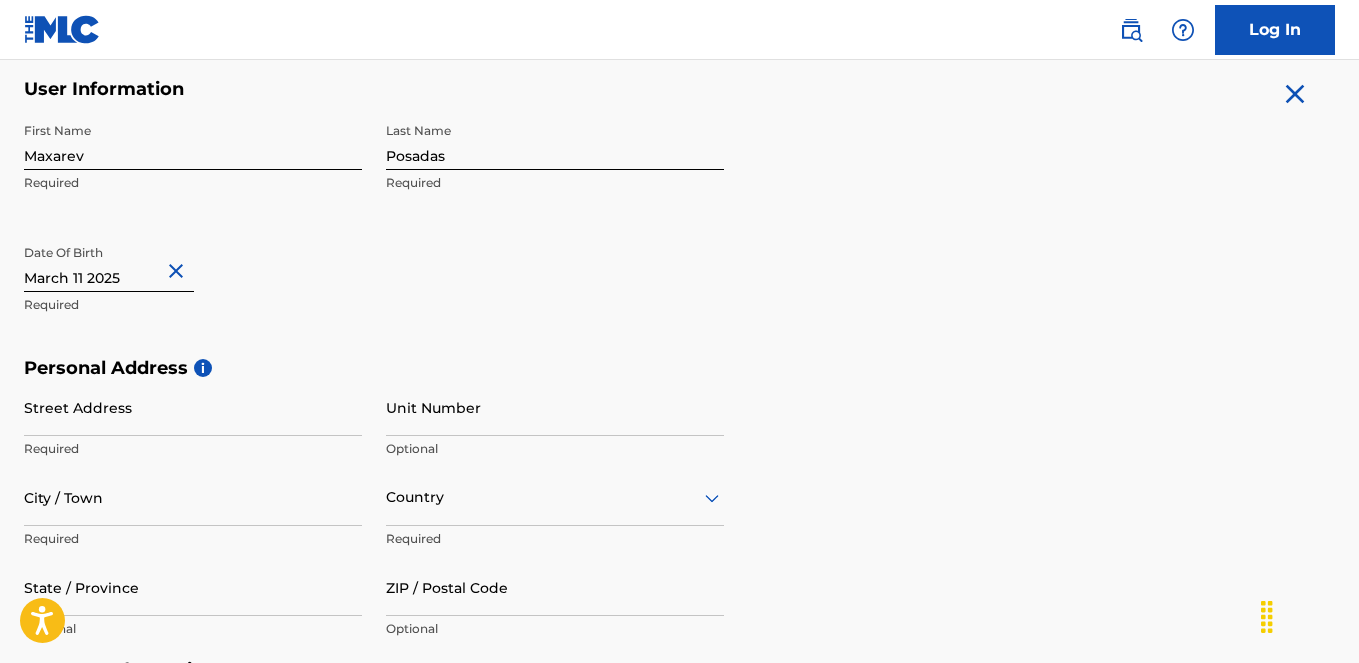 click on "User Information First Name Maxarev Required Last Name Posadas Required Date Of Birth March 11 2025 Required Personal Address i Street Address Required Unit Number Optional City / Town Required Country Required State / Province Optional ZIP / Postal Code Optional Contact Information Phone Number Country Country Required Area Number Required Email Address Required Accept Terms of Use Accept Privacy Policy Enroll in marketing communications Sign up" at bounding box center (679, 521) 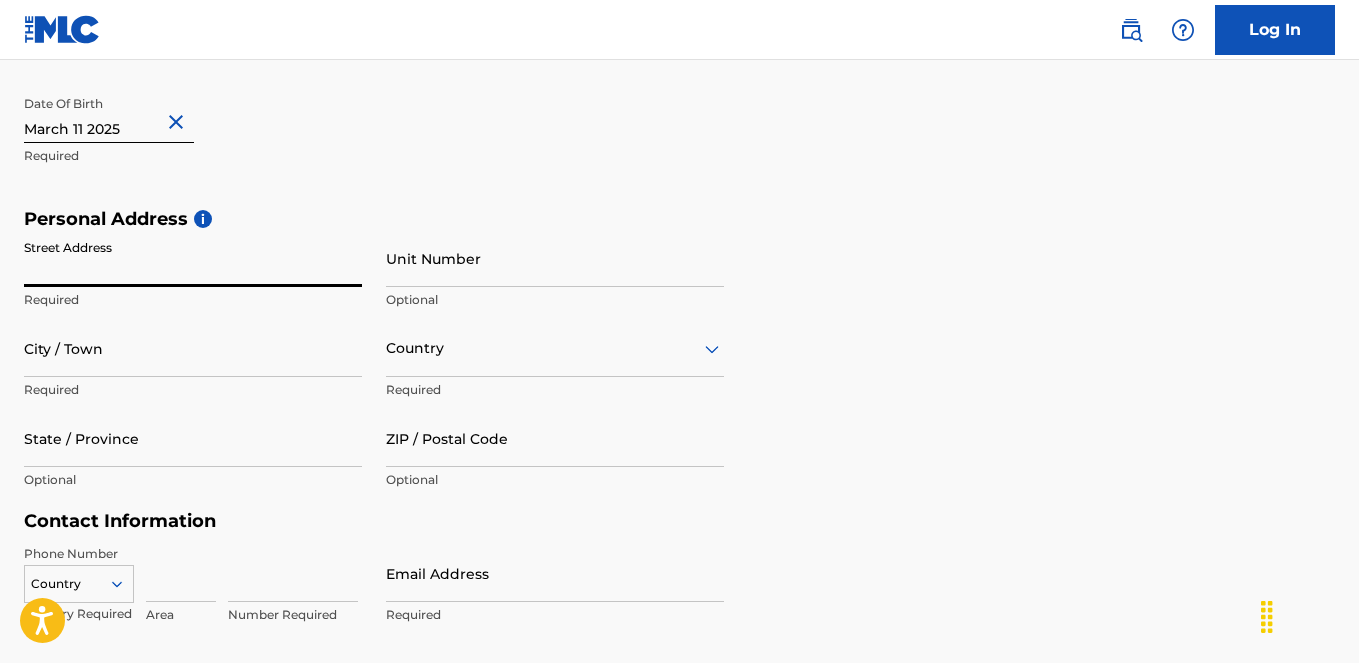 scroll, scrollTop: 573, scrollLeft: 0, axis: vertical 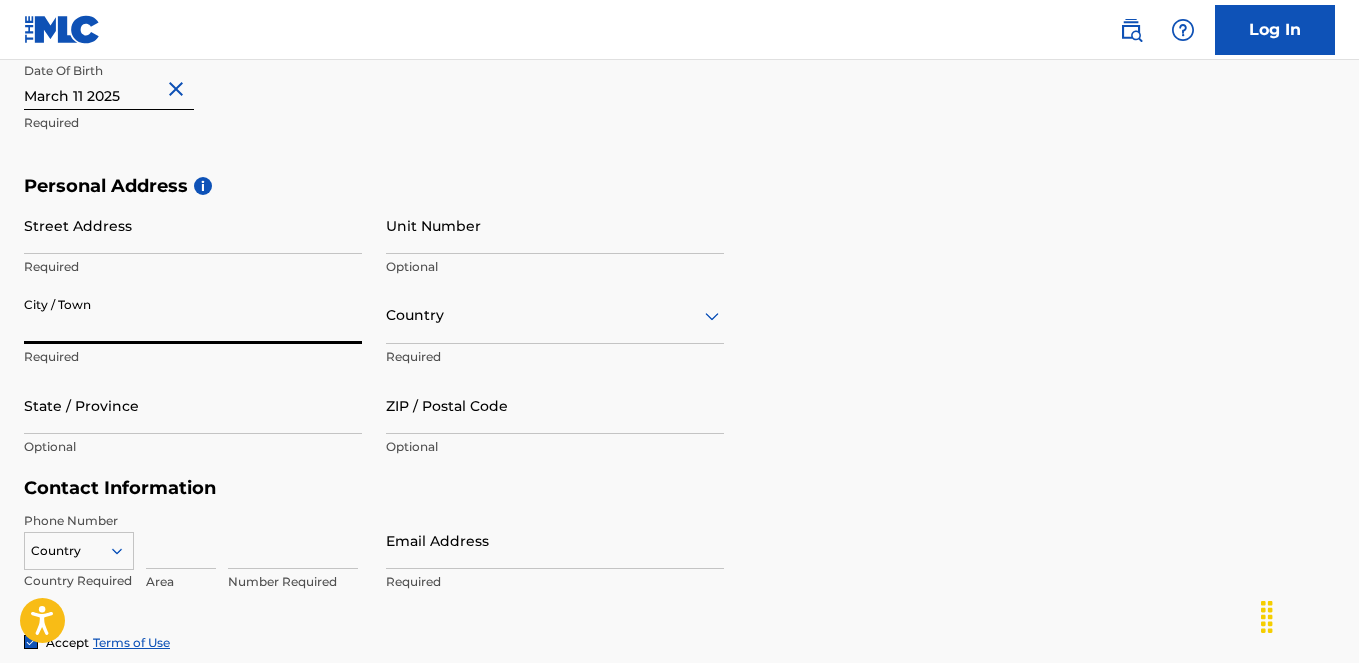 click on "Street Address" at bounding box center (193, 225) 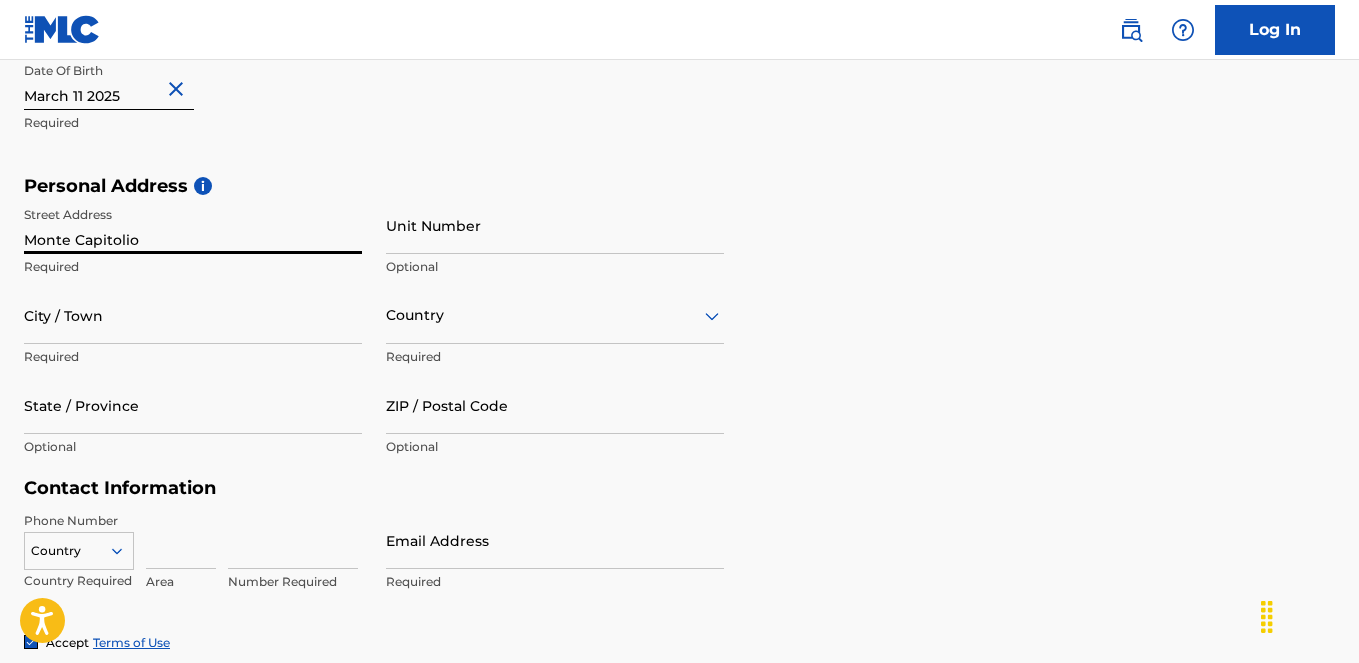 type on "Monte Capitolio" 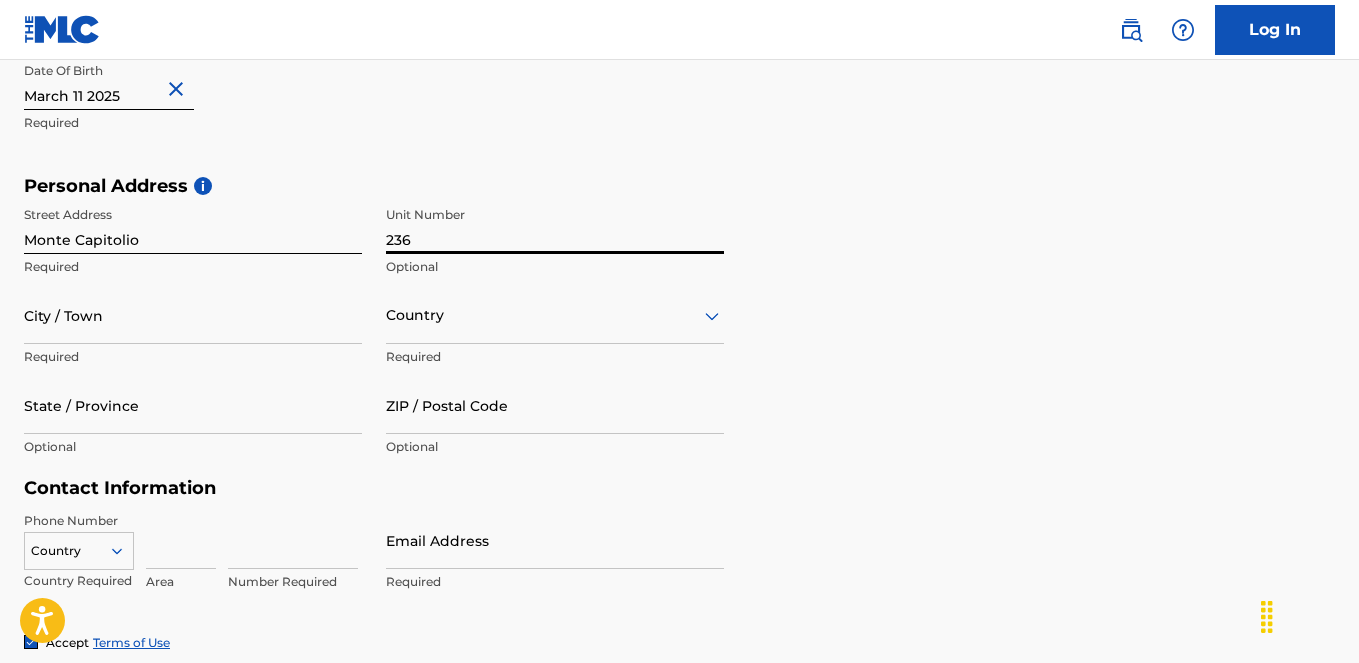 type on "236" 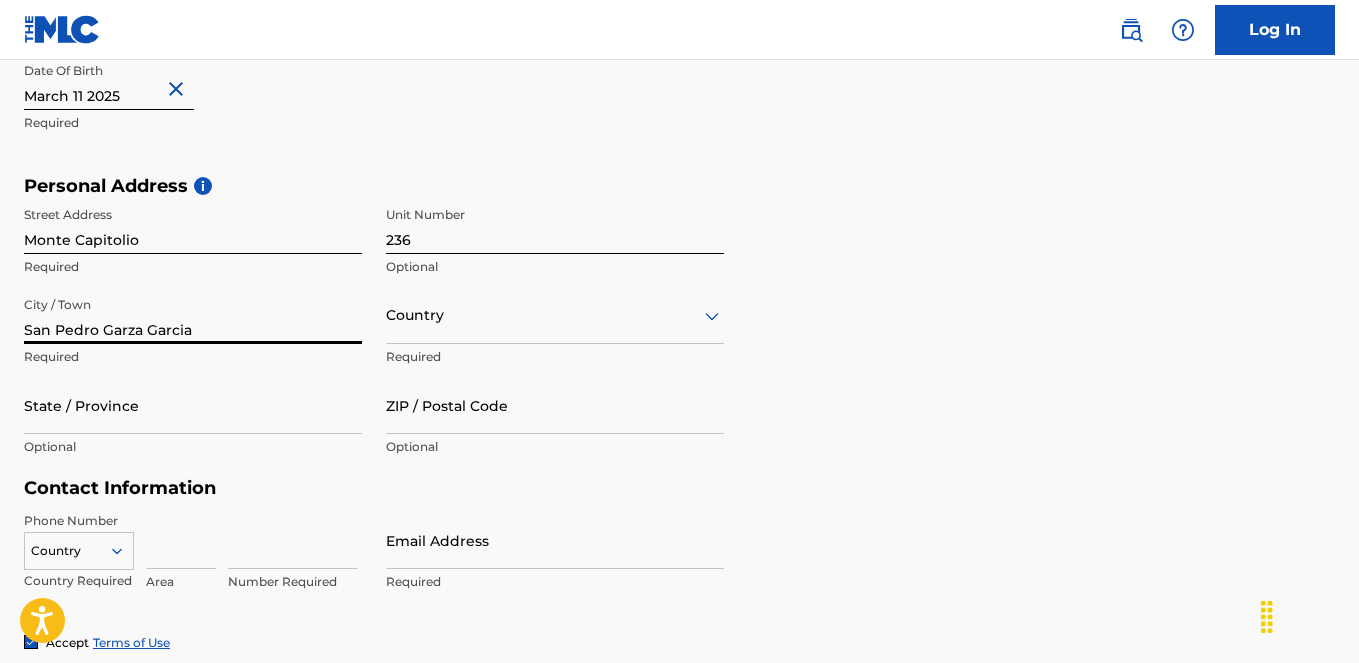 type on "San Pedro Garza Garcia" 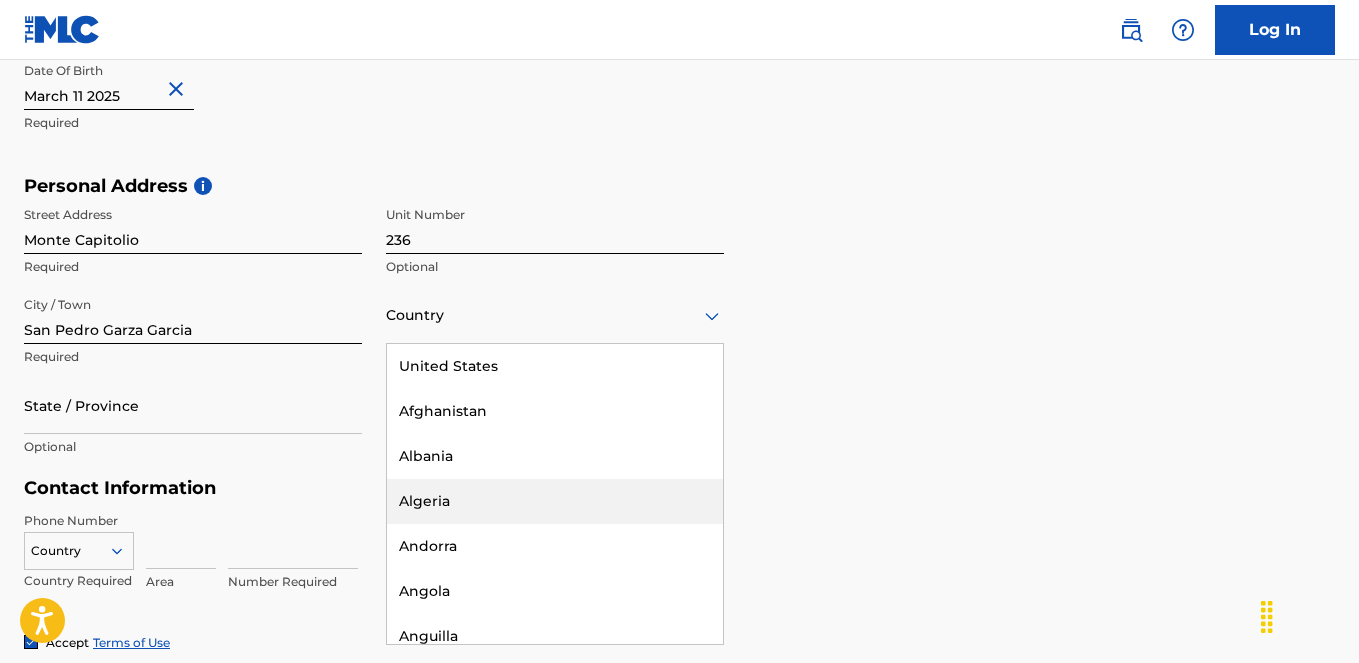 scroll, scrollTop: 4, scrollLeft: 0, axis: vertical 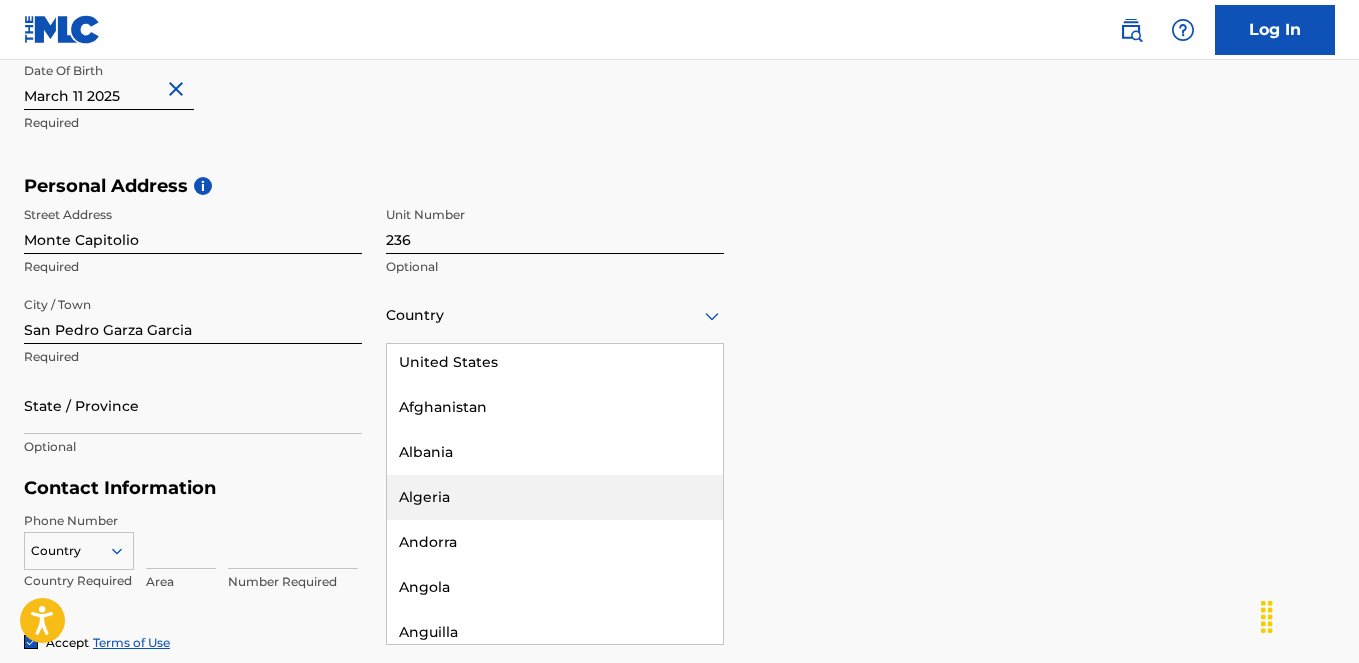 type on "m" 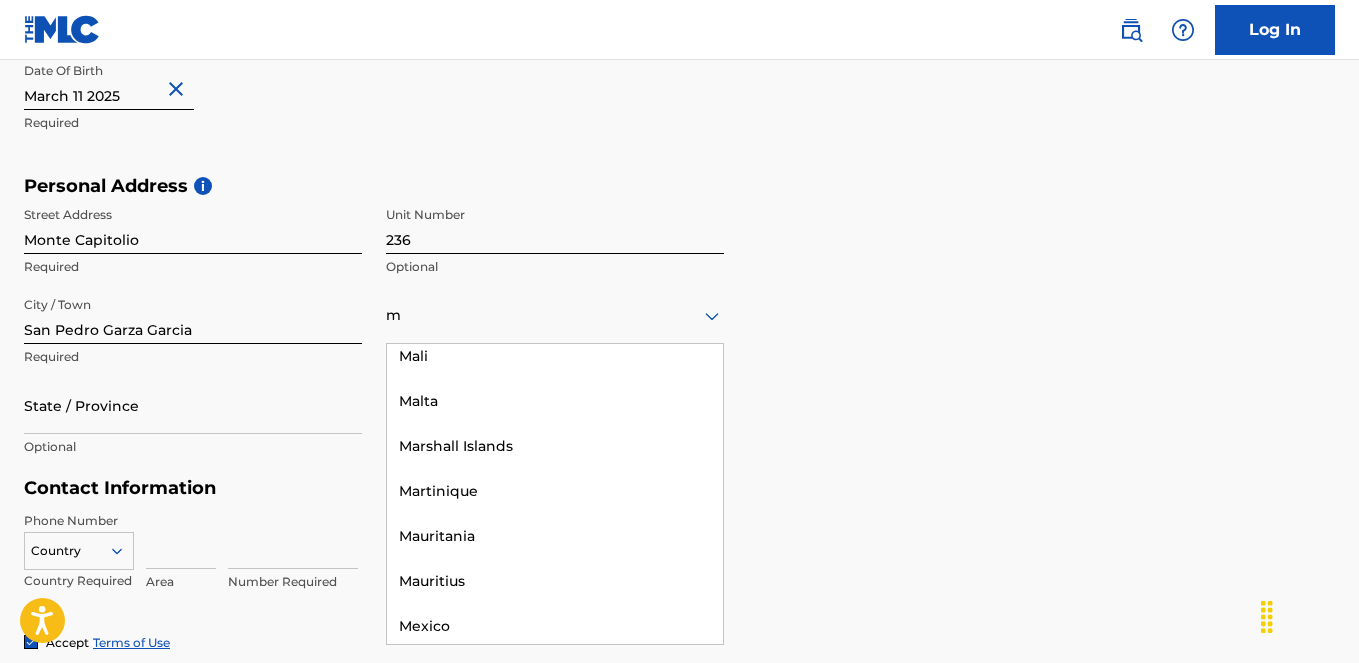 scroll, scrollTop: 1458, scrollLeft: 0, axis: vertical 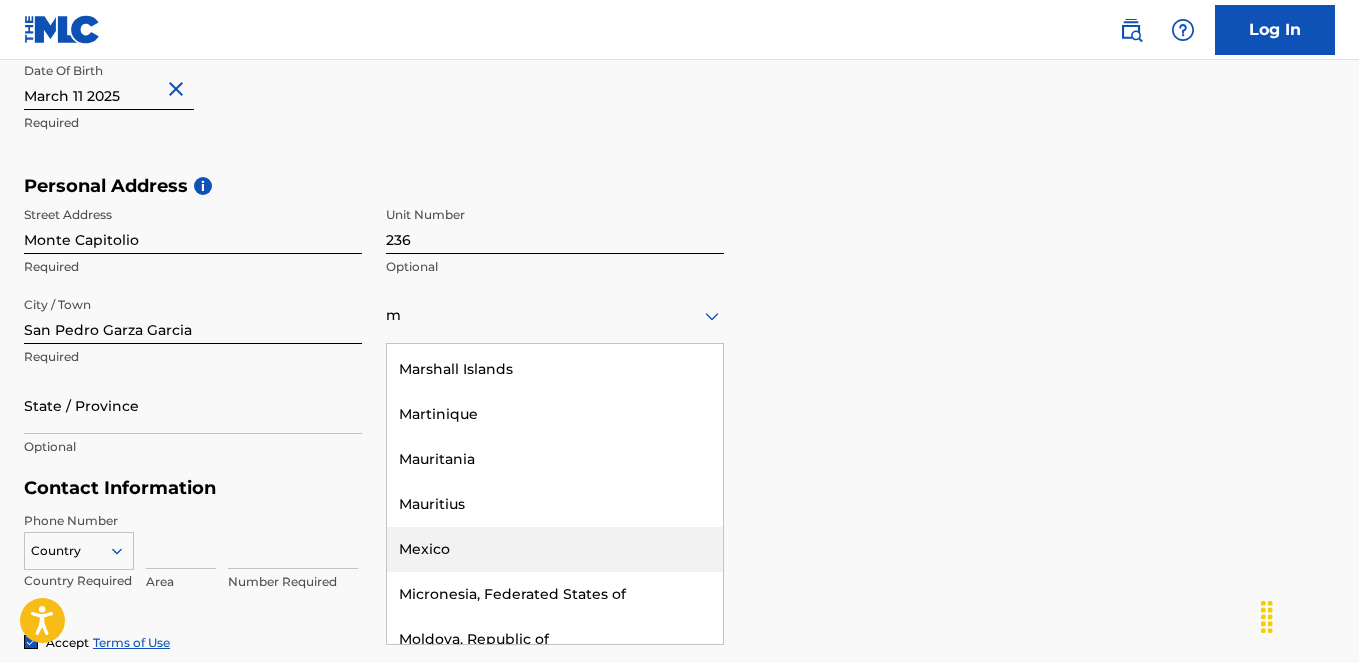 click on "Mexico" at bounding box center [555, 549] 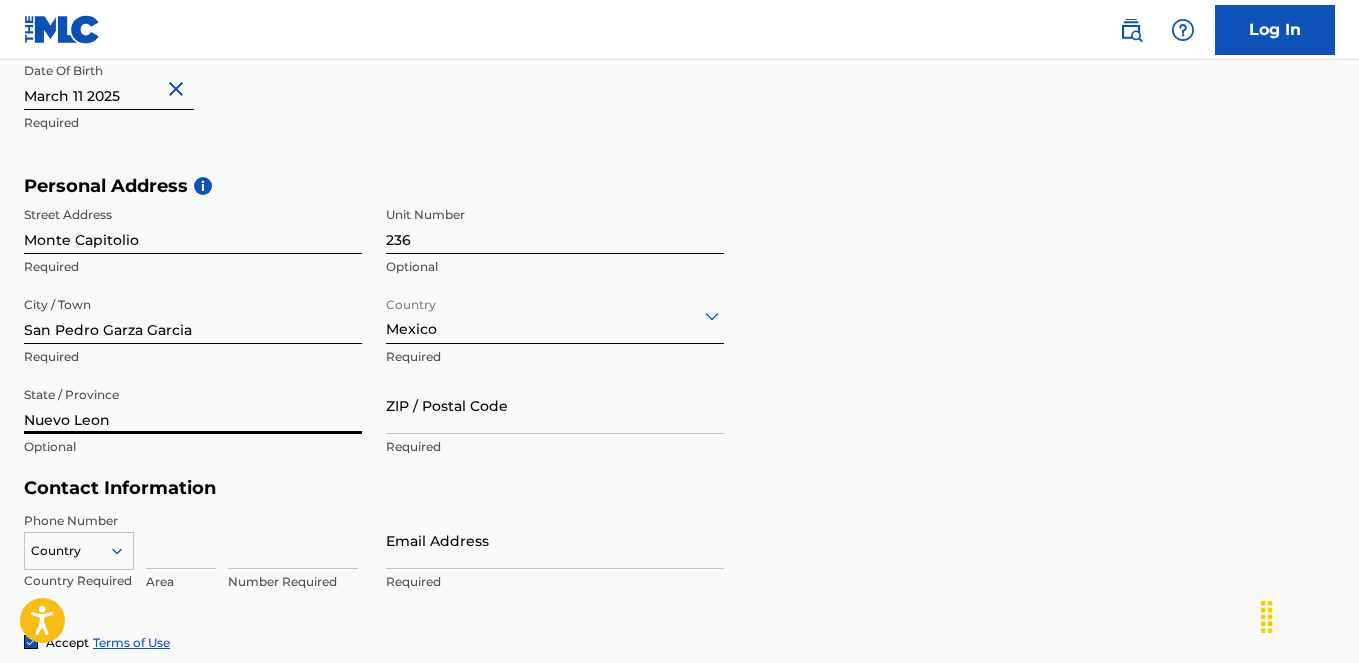 type on "Nuevo Leon" 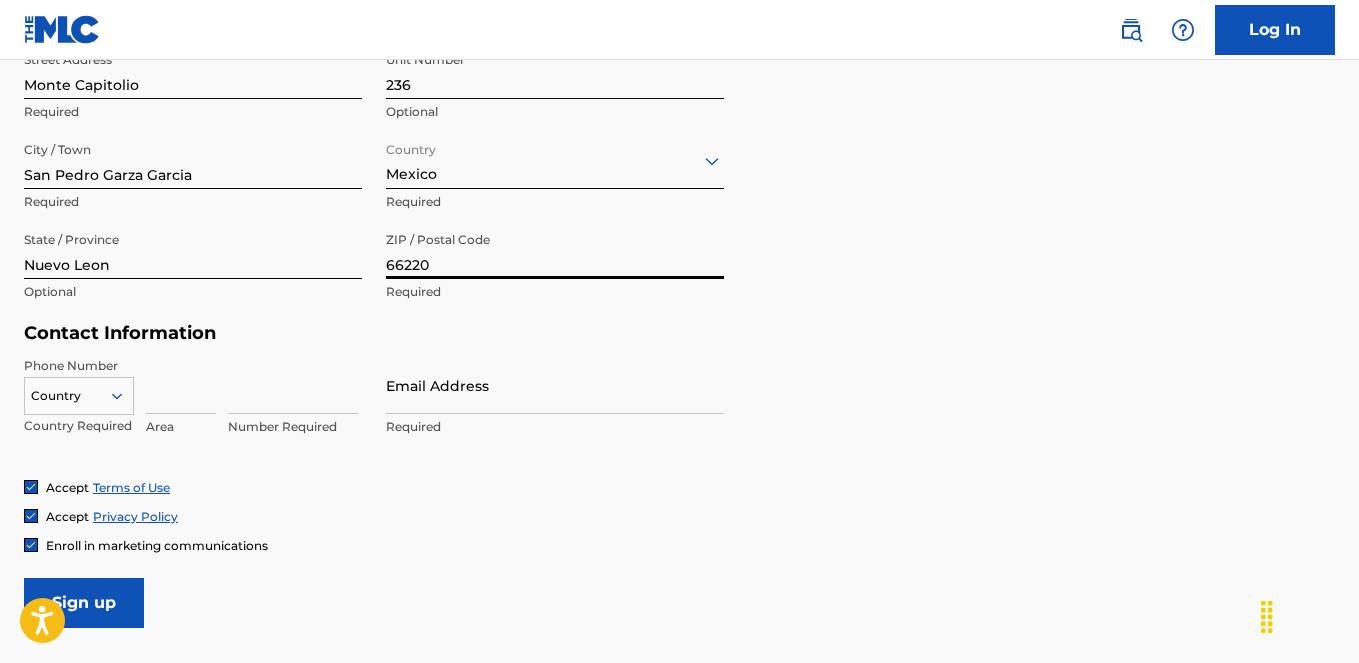 scroll, scrollTop: 881, scrollLeft: 0, axis: vertical 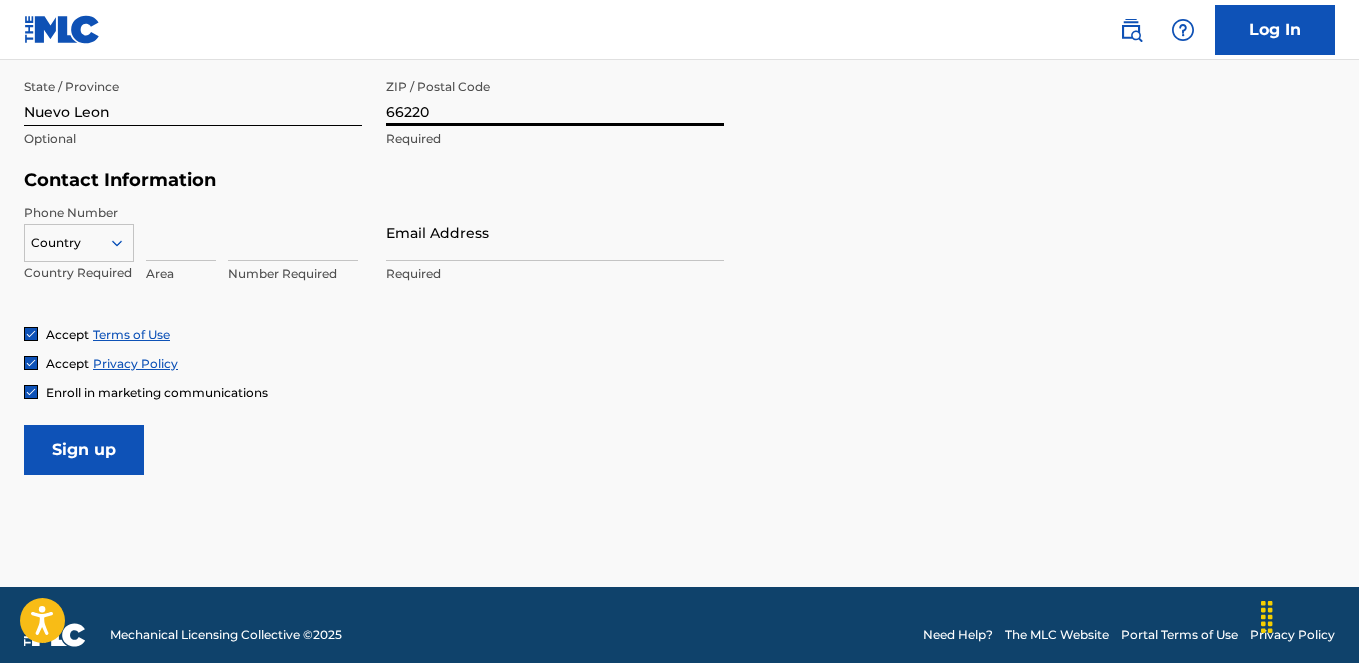 type on "66220" 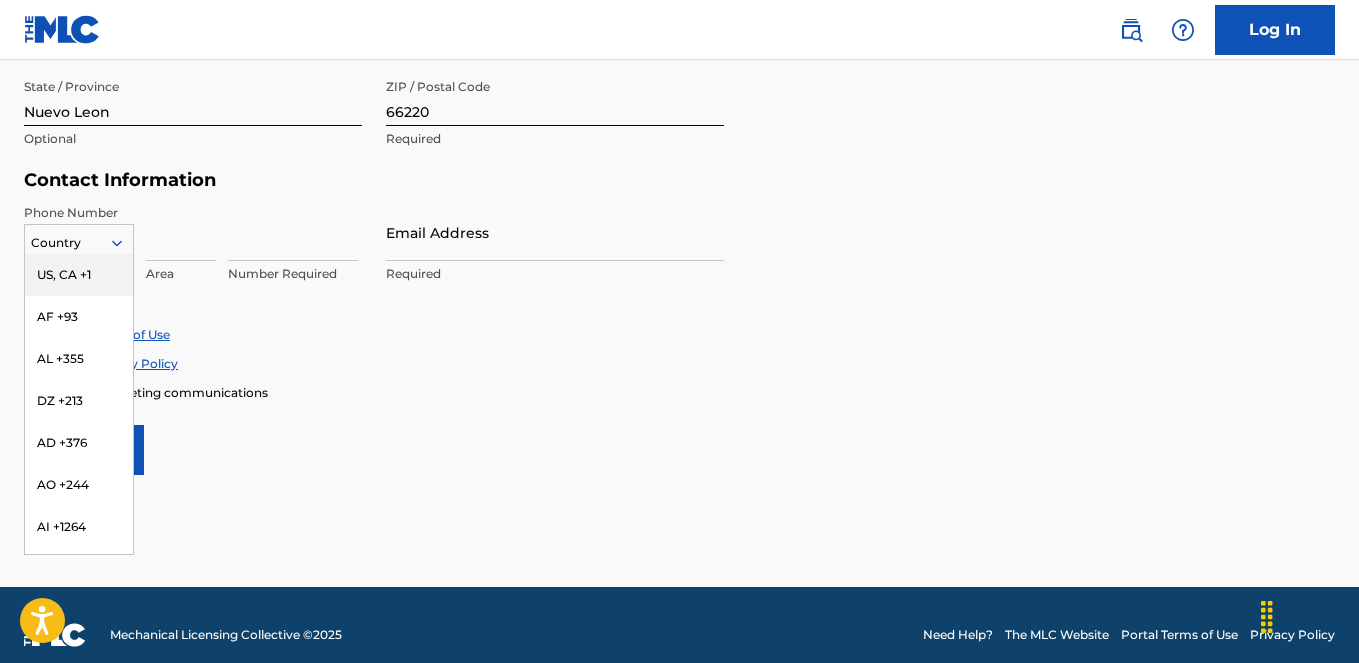 click 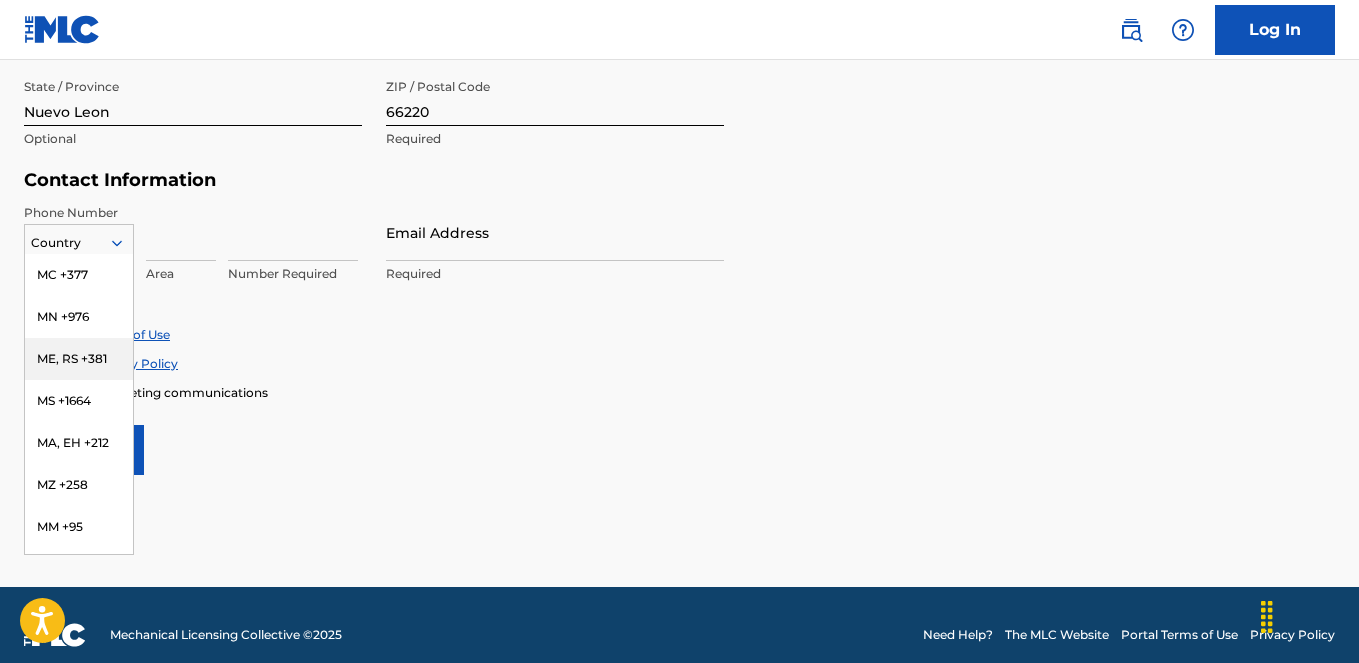 scroll, scrollTop: 5228, scrollLeft: 0, axis: vertical 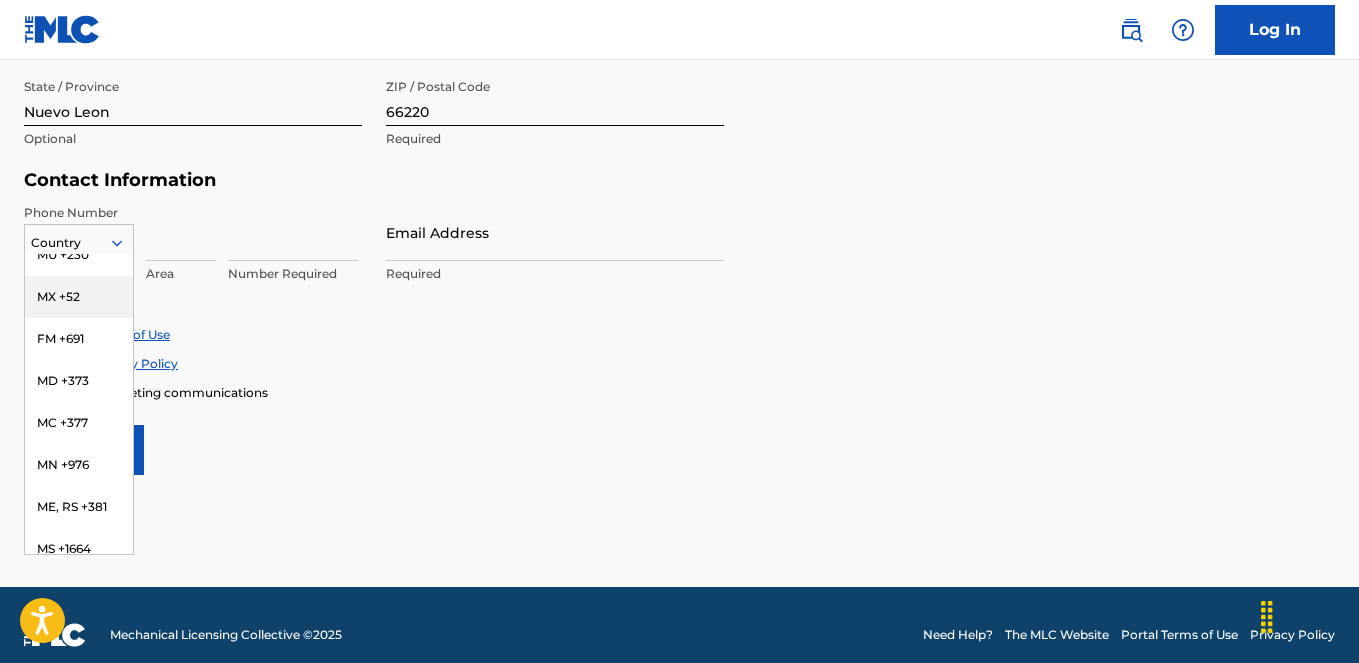 click on "MX +52" at bounding box center (79, 297) 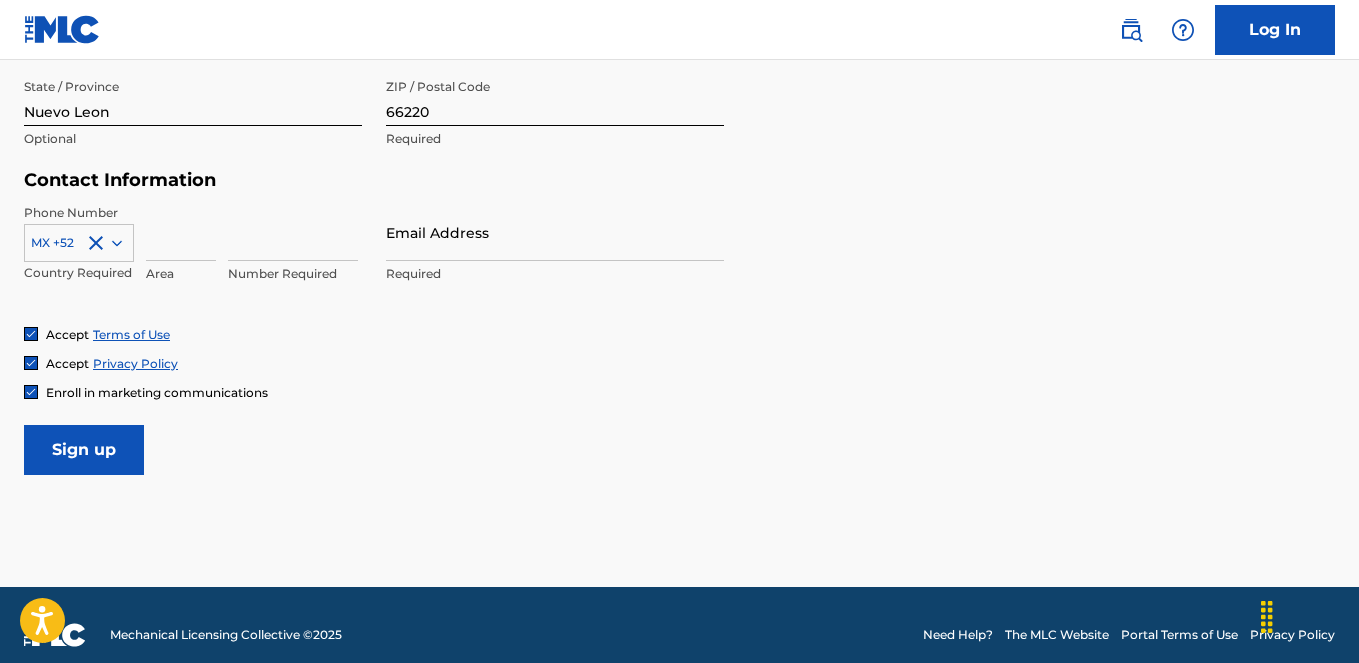 click at bounding box center [181, 232] 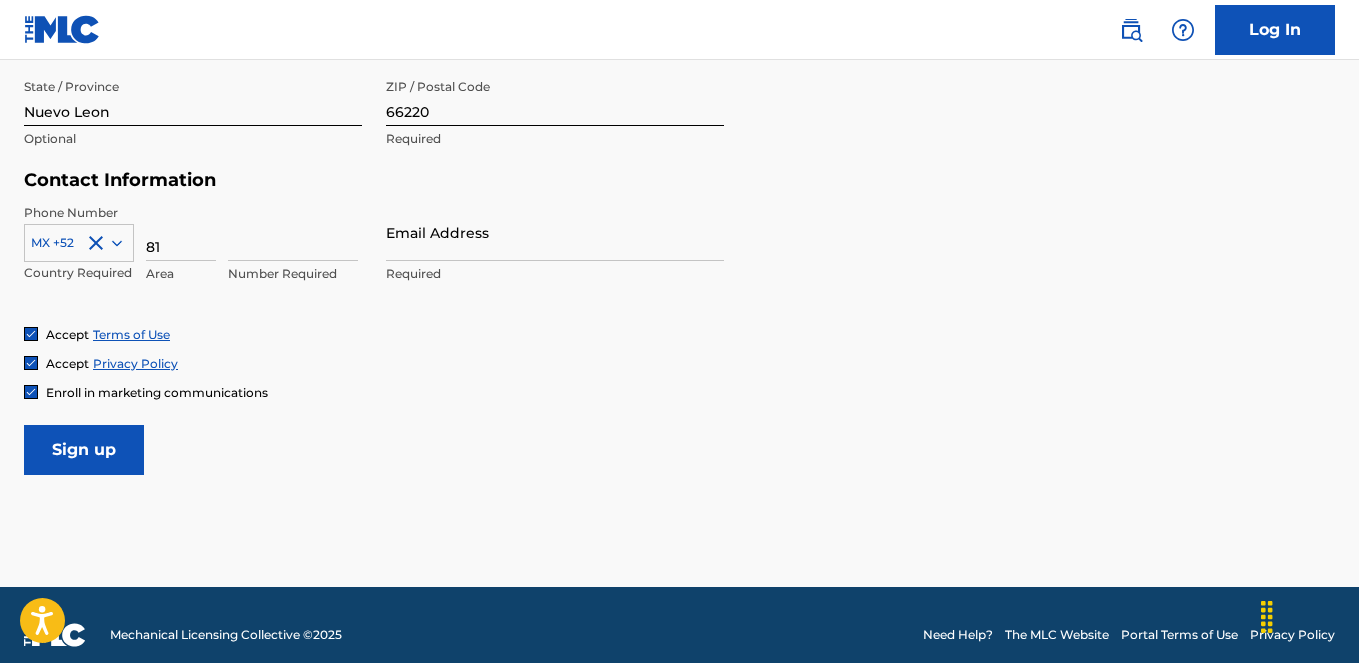 type on "81" 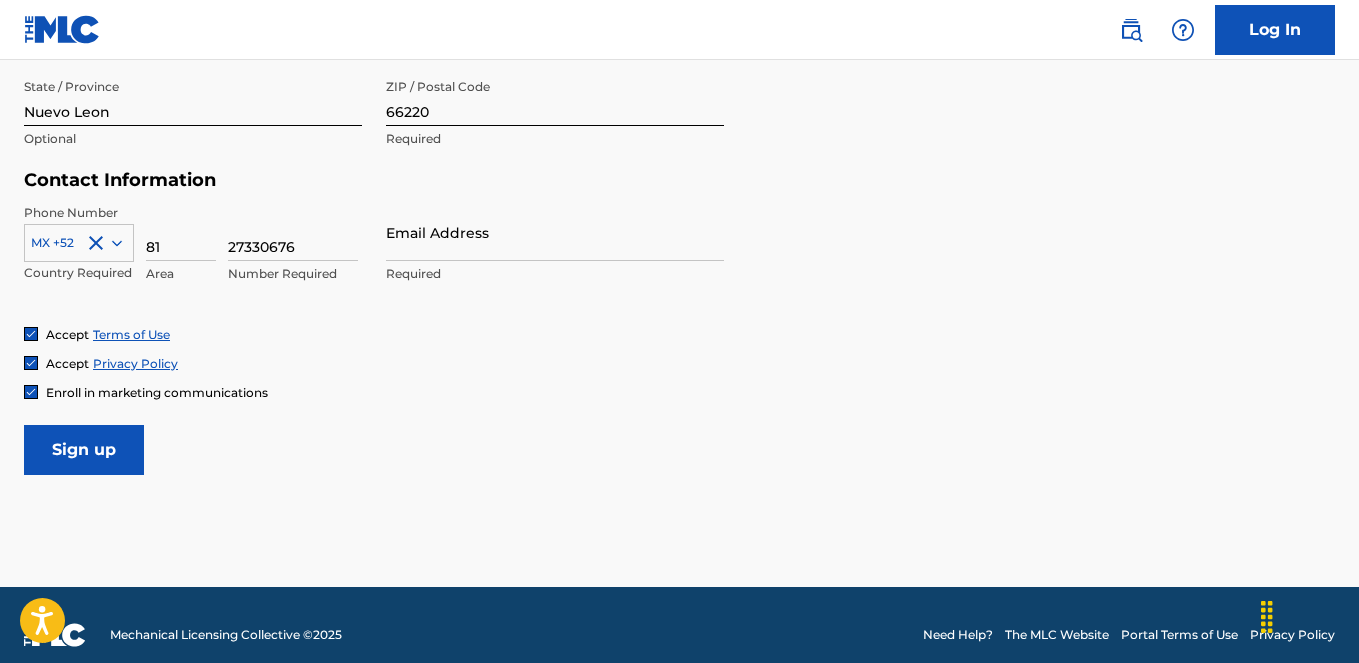 type on "27330676" 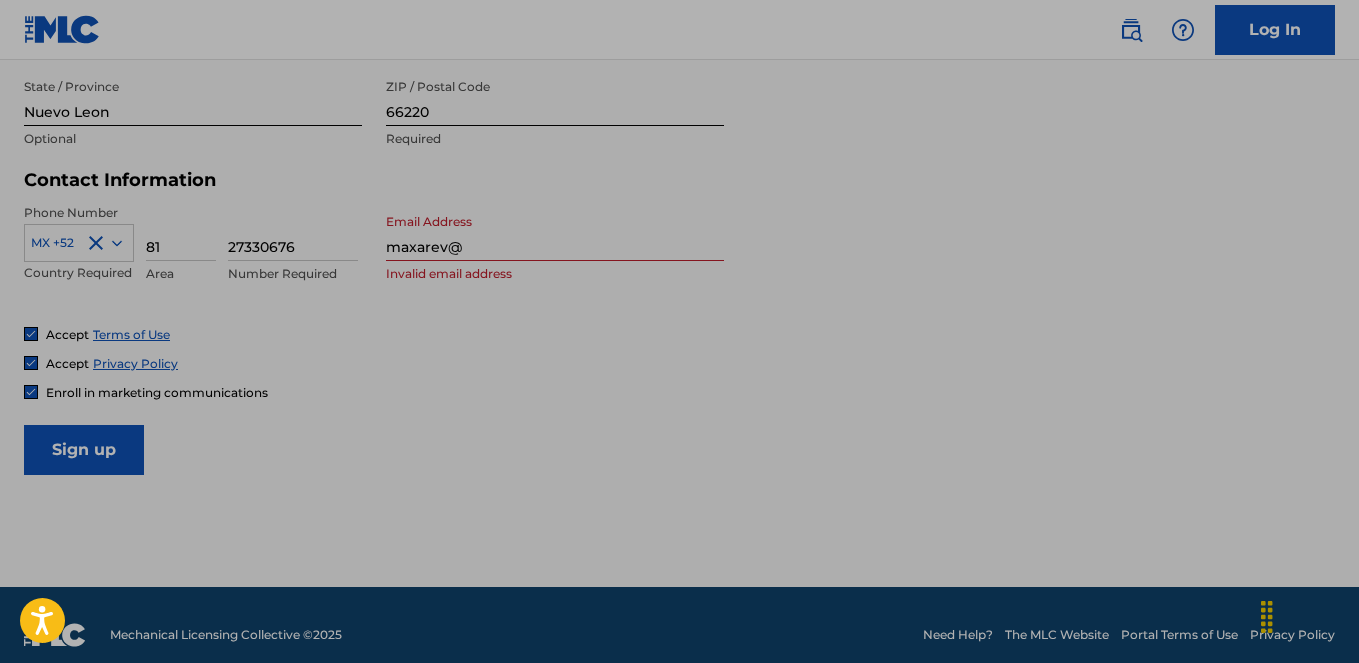 click on "Accessibility Screen-Reader Guide, Feedback, and Issue Reporting | New window Consent Details [#IABV2SETTINGS#] About This website uses cookies We use cookies to personalise content and ads, to provide social media features and to analyse our traffic. We also share information about your use of our site with our social media, advertising and analytics partners who may combine it with other information that you’ve provided to them or that they’ve collected from your use of their services. You consent to our cookies if you continue to use our website. Consent Selection Necessary   Preferences   Statistics   Marketing   Show details Details Necessary    41   Necessary cookies help make a website usable by enabling basic functions like page navigation and access to secure areas of the website. The website cannot function properly without these cookies.  Meta Platforms, Inc. 3 Learn more about this provider lastExternalReferrer Detects how the user reached the website by registering their last URL-address. 4 3" at bounding box center (679, -550) 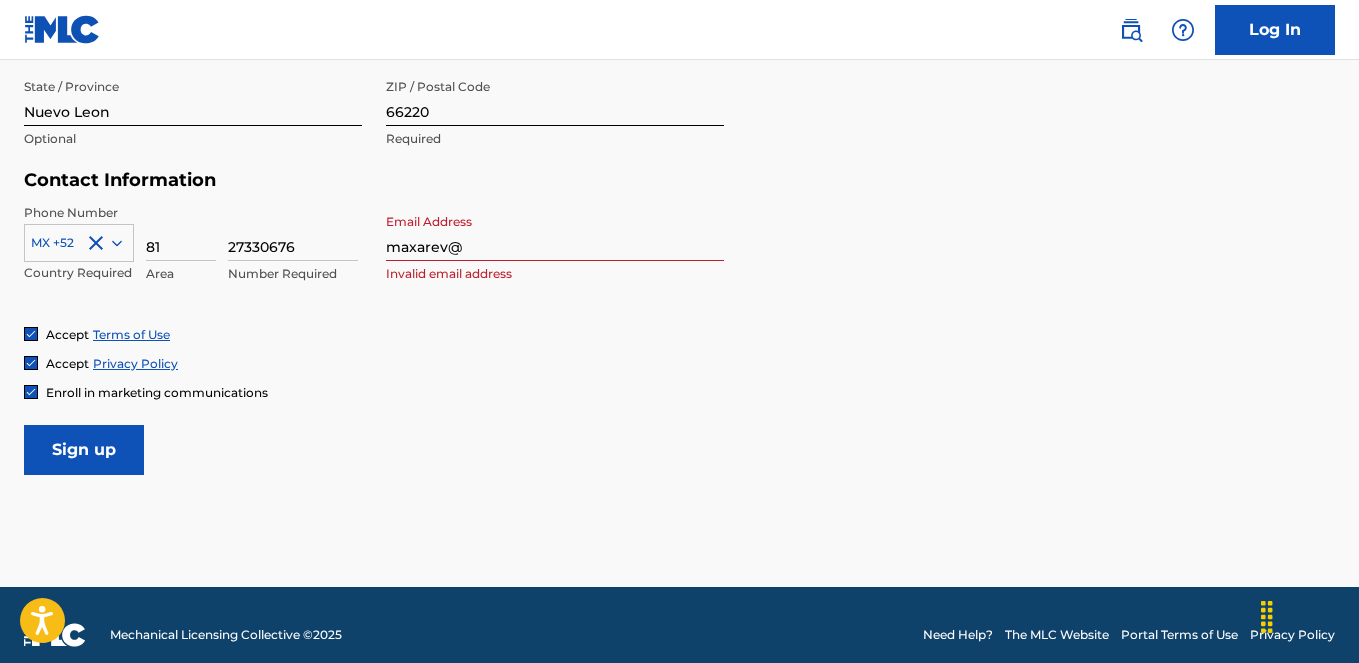 click on "maxarev@" at bounding box center [555, 232] 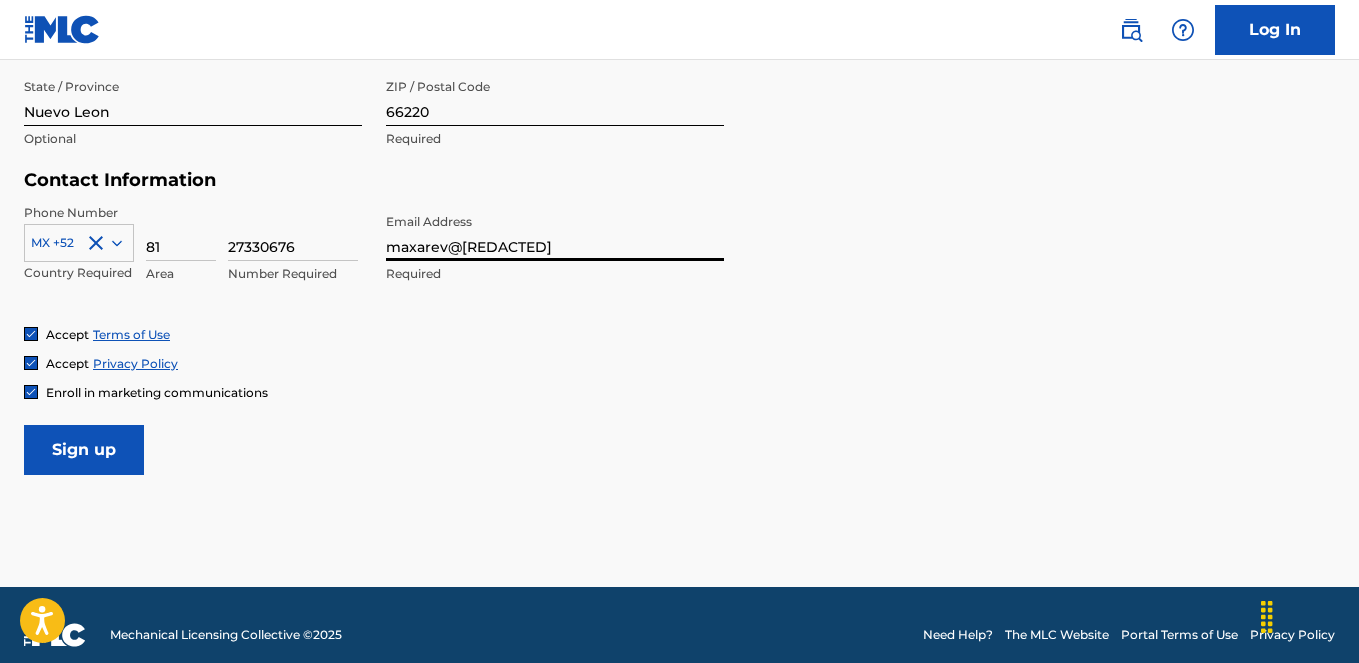 click at bounding box center [31, 392] 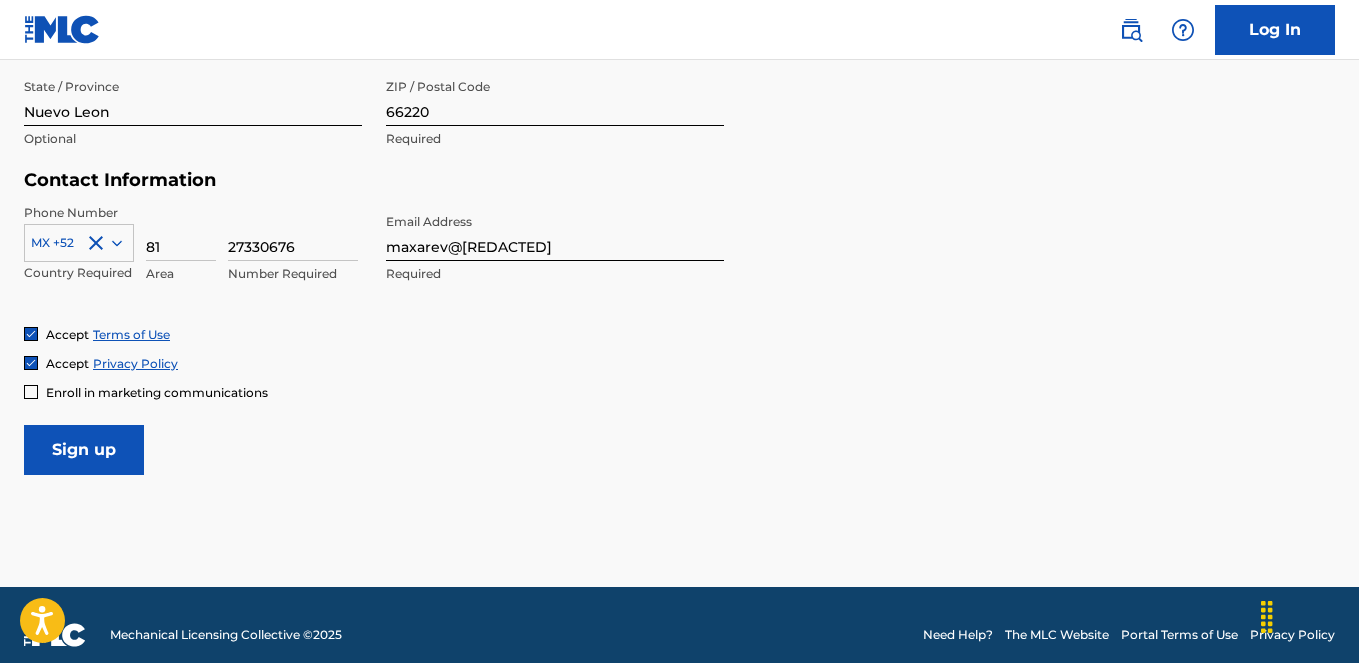 click on "maxarev@gmail.com" at bounding box center [555, 232] 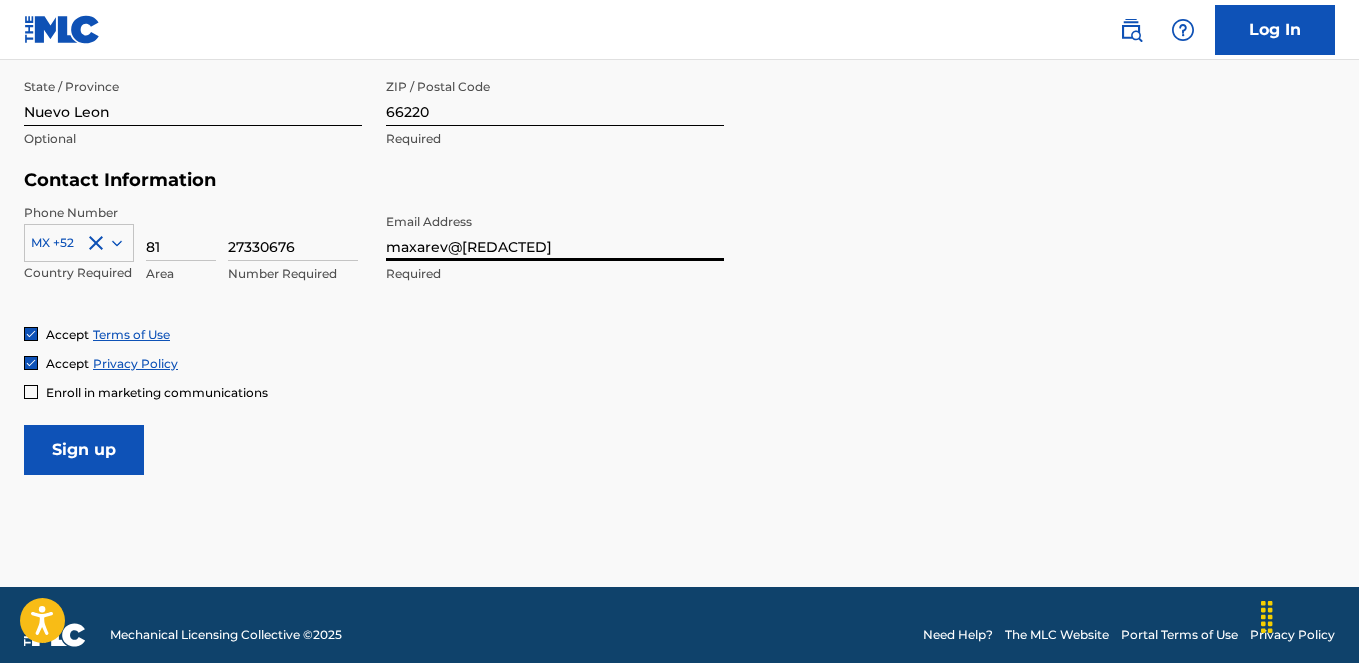drag, startPoint x: 543, startPoint y: 244, endPoint x: 368, endPoint y: 247, distance: 175.02571 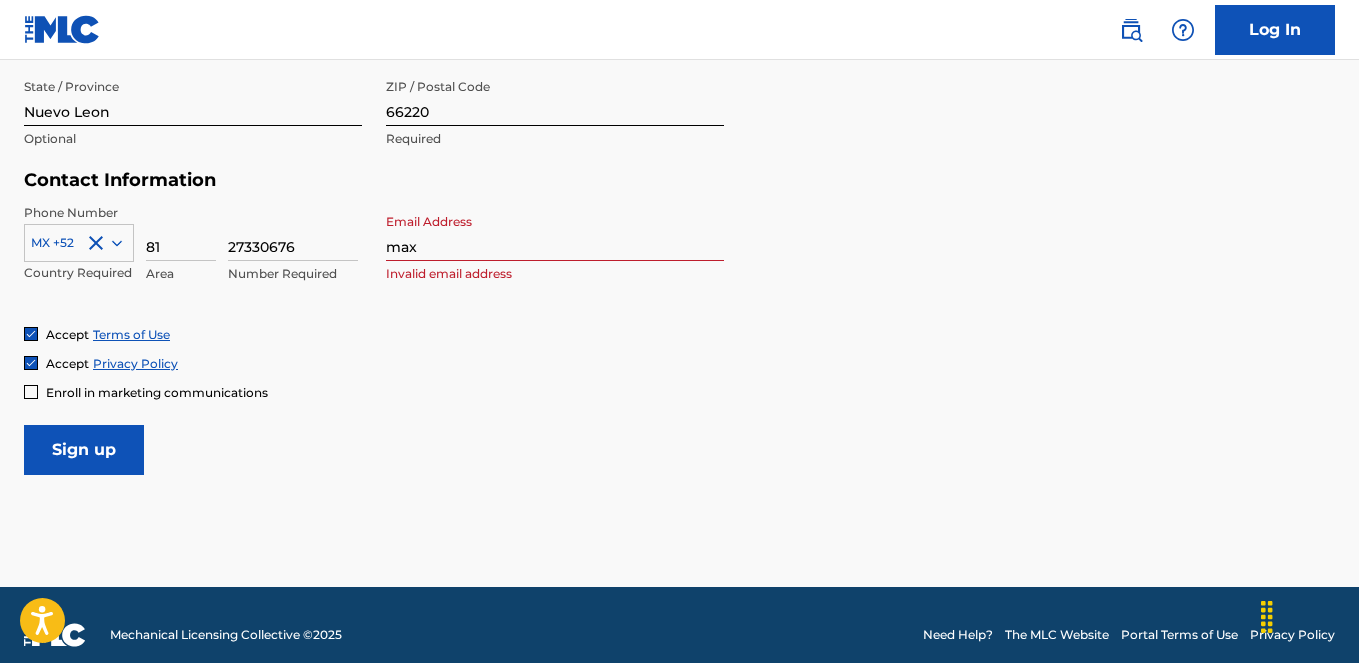 click on "Accessibility Screen-Reader Guide, Feedback, and Issue Reporting | New window Consent Details [#IABV2SETTINGS#] About This website uses cookies We use cookies to personalise content and ads, to provide social media features and to analyse our traffic. We also share information about your use of our site with our social media, advertising and analytics partners who may combine it with other information that you’ve provided to them or that they’ve collected from your use of their services. You consent to our cookies if you continue to use our website. Consent Selection Necessary   Preferences   Statistics   Marketing   Show details Details Necessary    41   Necessary cookies help make a website usable by enabling basic functions like page navigation and access to secure areas of the website. The website cannot function properly without these cookies.  Meta Platforms, Inc. 3 Learn more about this provider lastExternalReferrer Detects how the user reached the website by registering their last URL-address. 4 3" at bounding box center [679, -550] 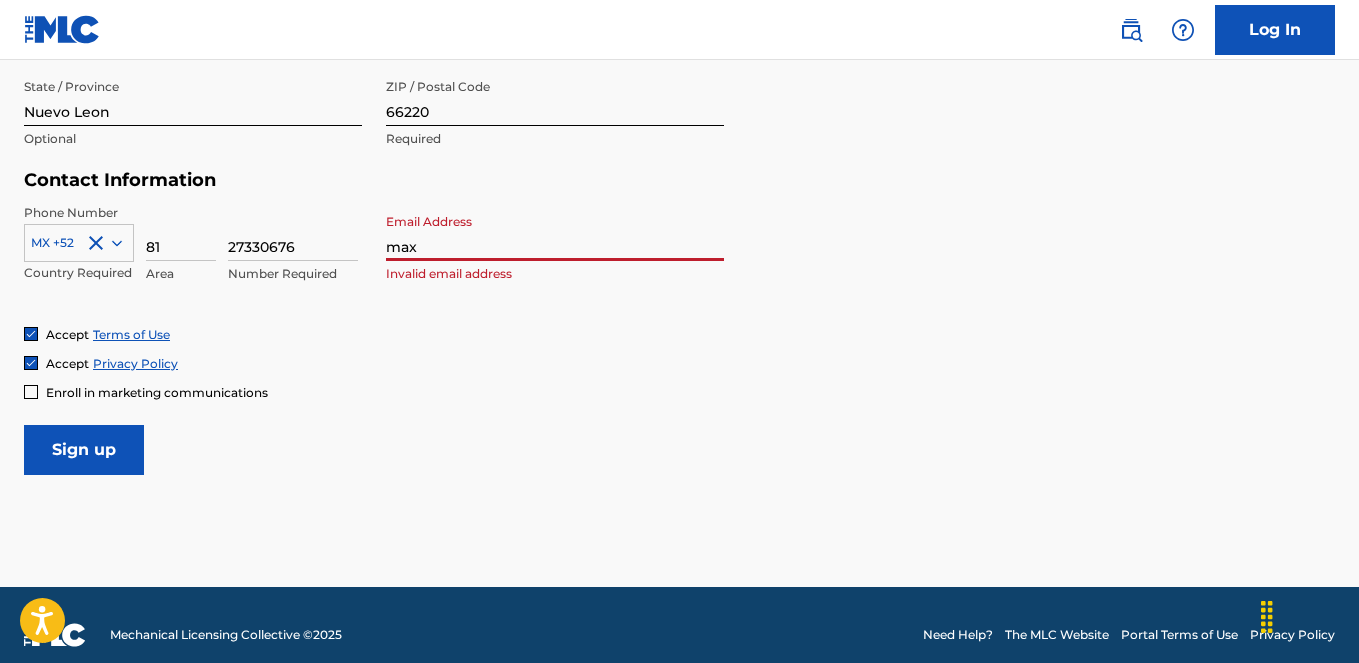 click on "max" at bounding box center [555, 232] 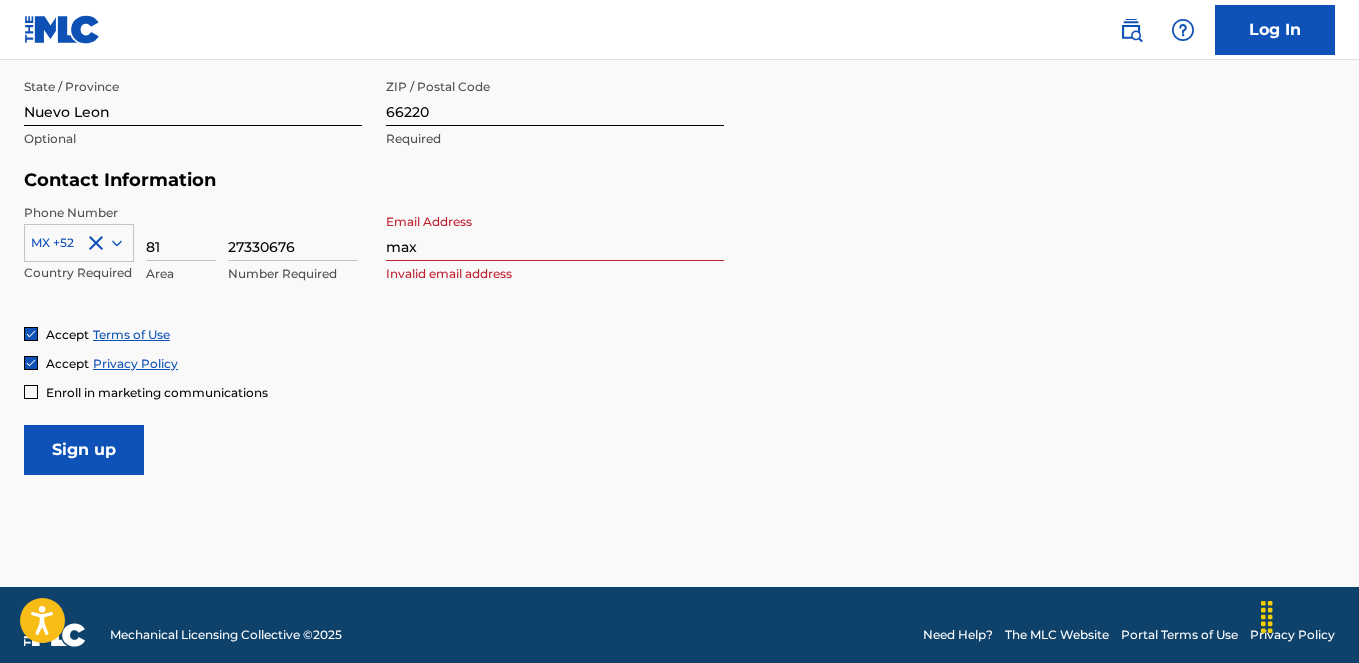 click on "Accessibility Screen-Reader Guide, Feedback, and Issue Reporting | New window Consent Details [#IABV2SETTINGS#] About This website uses cookies We use cookies to personalise content and ads, to provide social media features and to analyse our traffic. We also share information about your use of our site with our social media, advertising and analytics partners who may combine it with other information that you’ve provided to them or that they’ve collected from your use of their services. You consent to our cookies if you continue to use our website. Consent Selection Necessary   Preferences   Statistics   Marketing   Show details Details Necessary    41   Necessary cookies help make a website usable by enabling basic functions like page navigation and access to secure areas of the website. The website cannot function properly without these cookies.  Meta Platforms, Inc. 3 Learn more about this provider lastExternalReferrer Detects how the user reached the website by registering their last URL-address. 4 3" at bounding box center [679, -550] 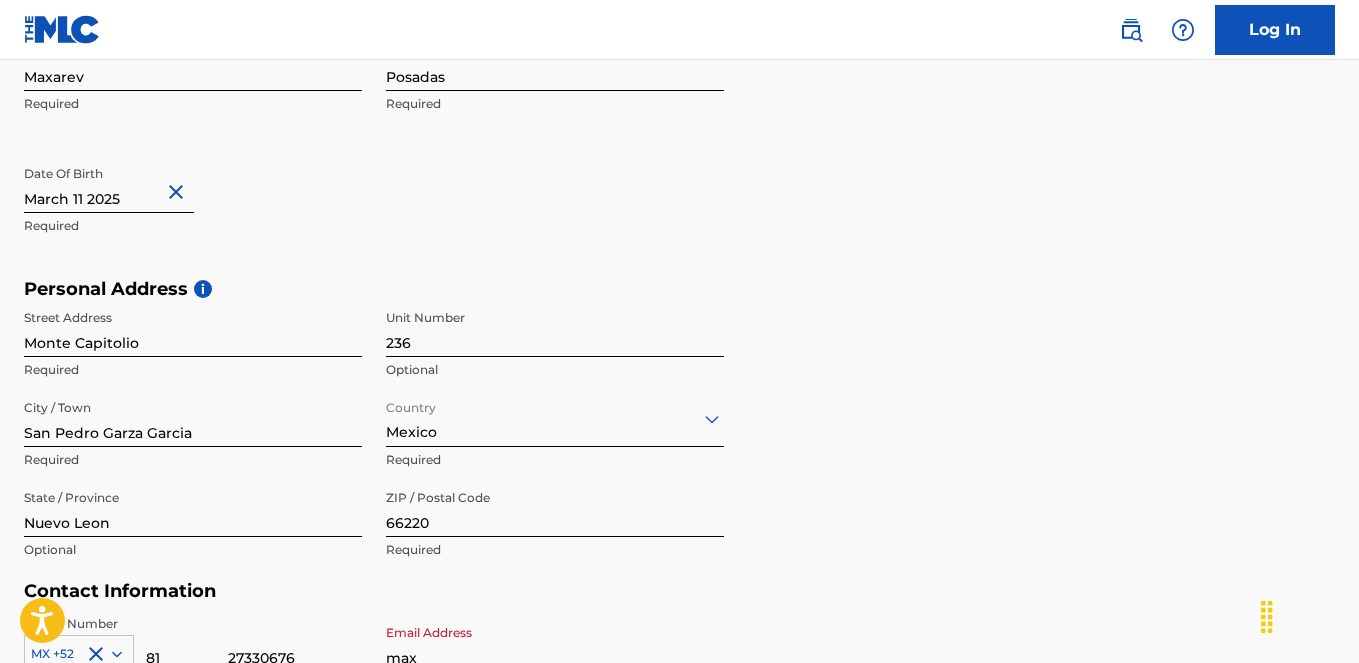 scroll, scrollTop: 858, scrollLeft: 0, axis: vertical 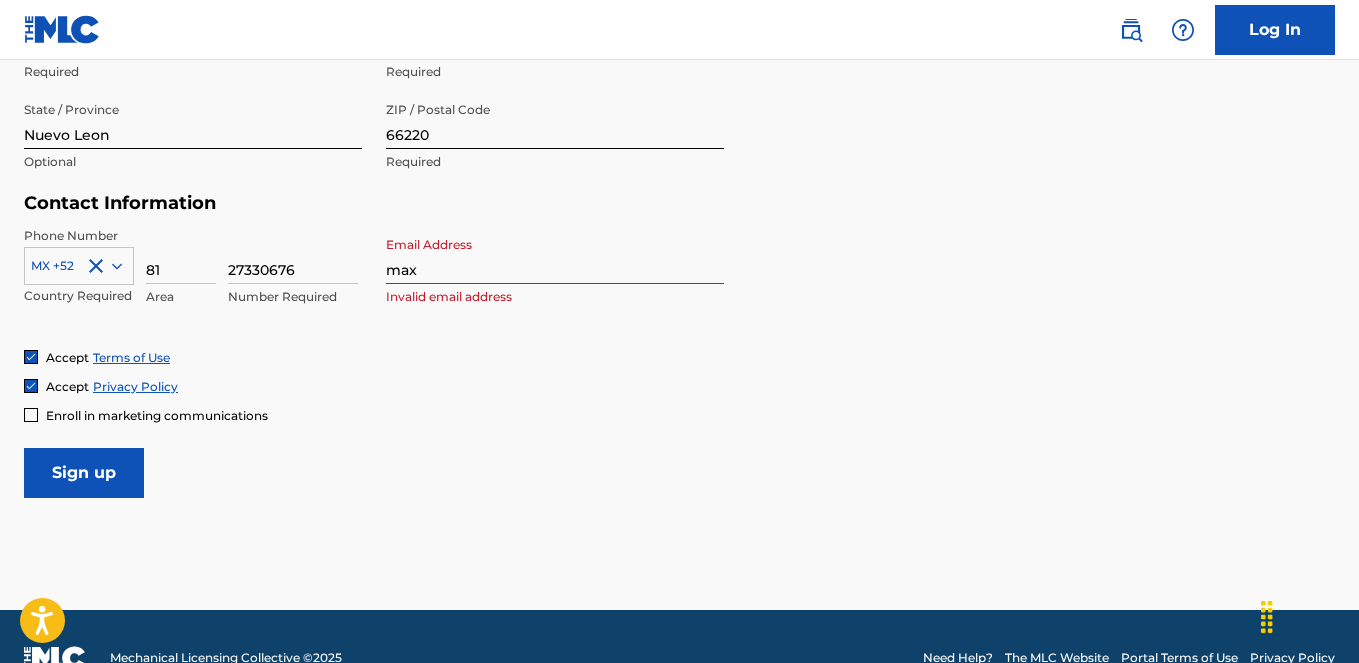 click on "max" at bounding box center (555, 255) 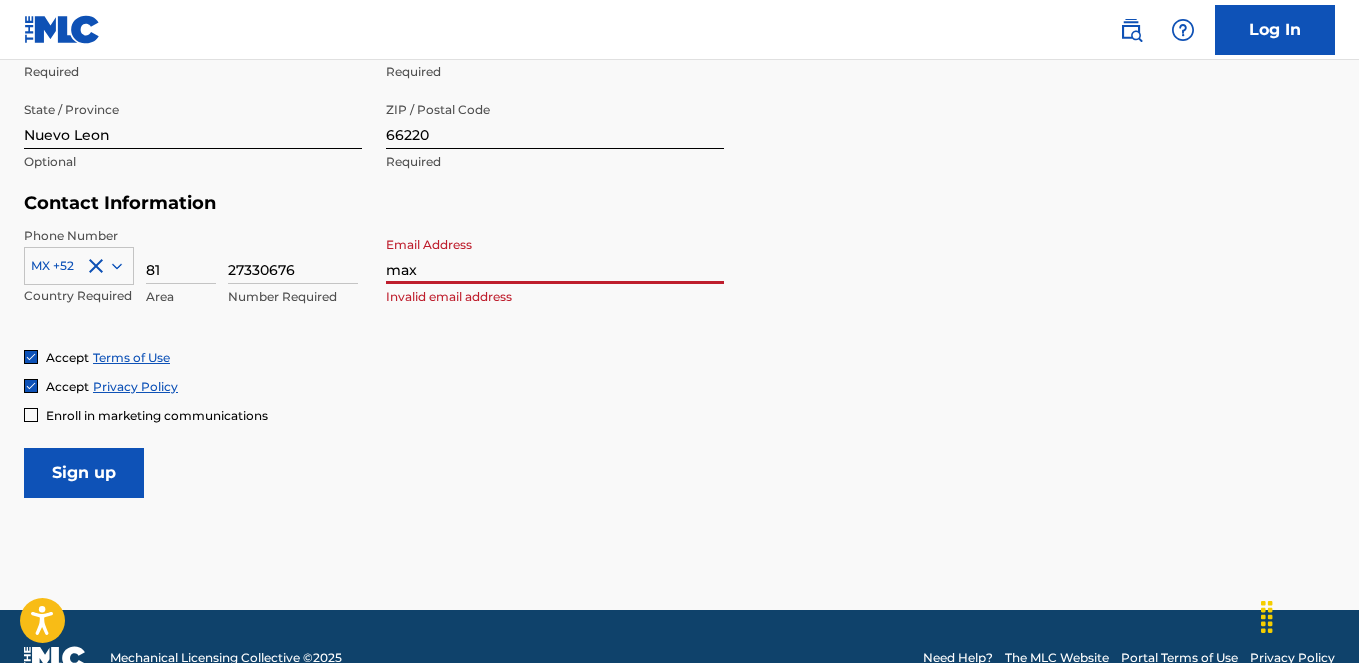 click on "max" at bounding box center (555, 255) 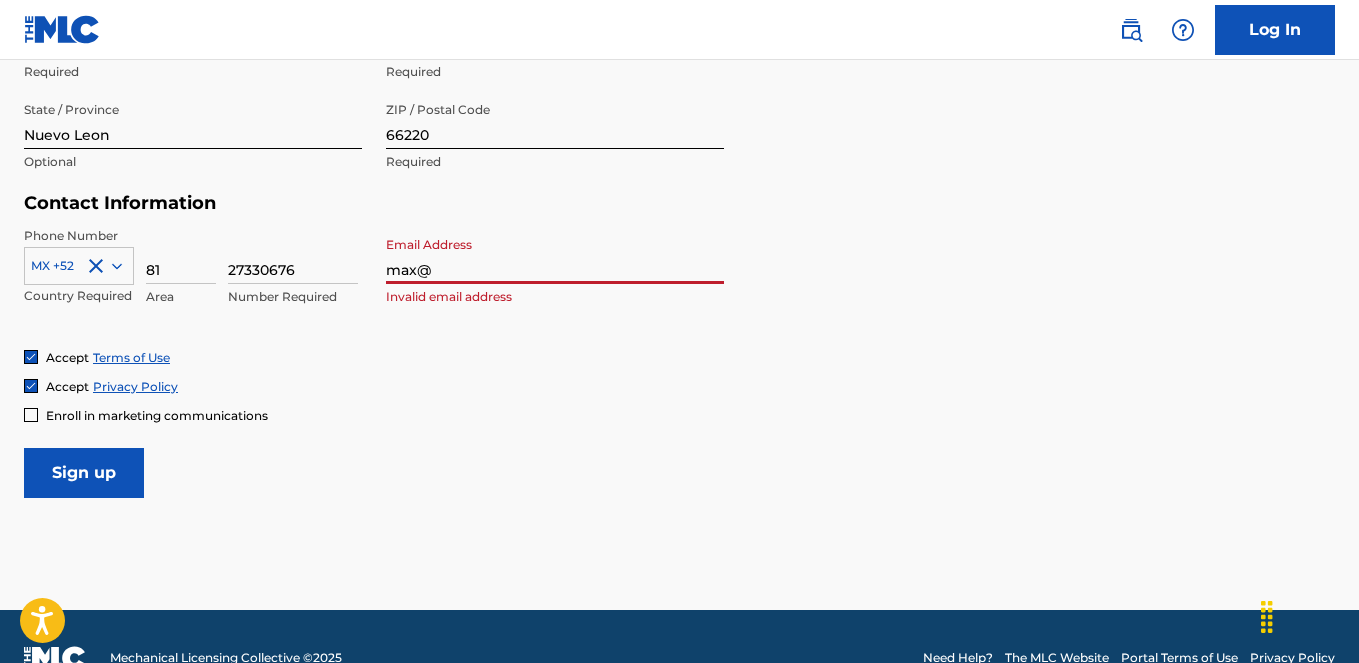 click on "[EMAIL]" at bounding box center [555, 255] 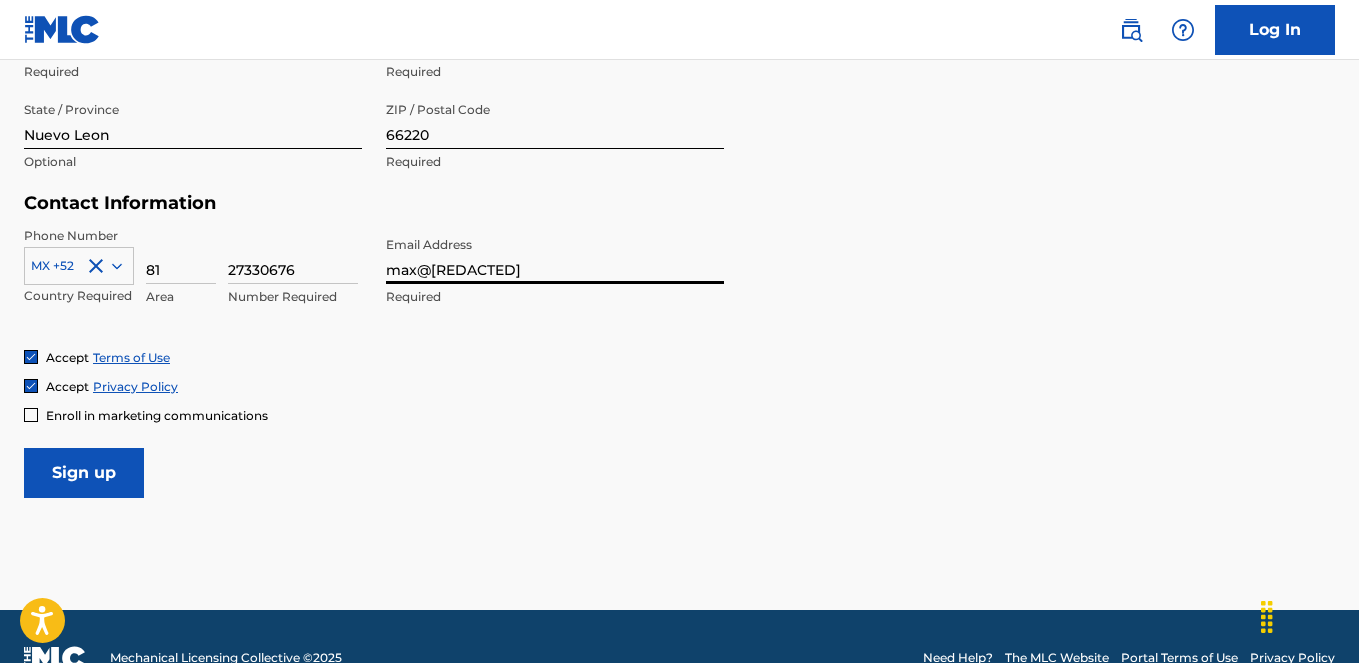 type on "[EMAIL]" 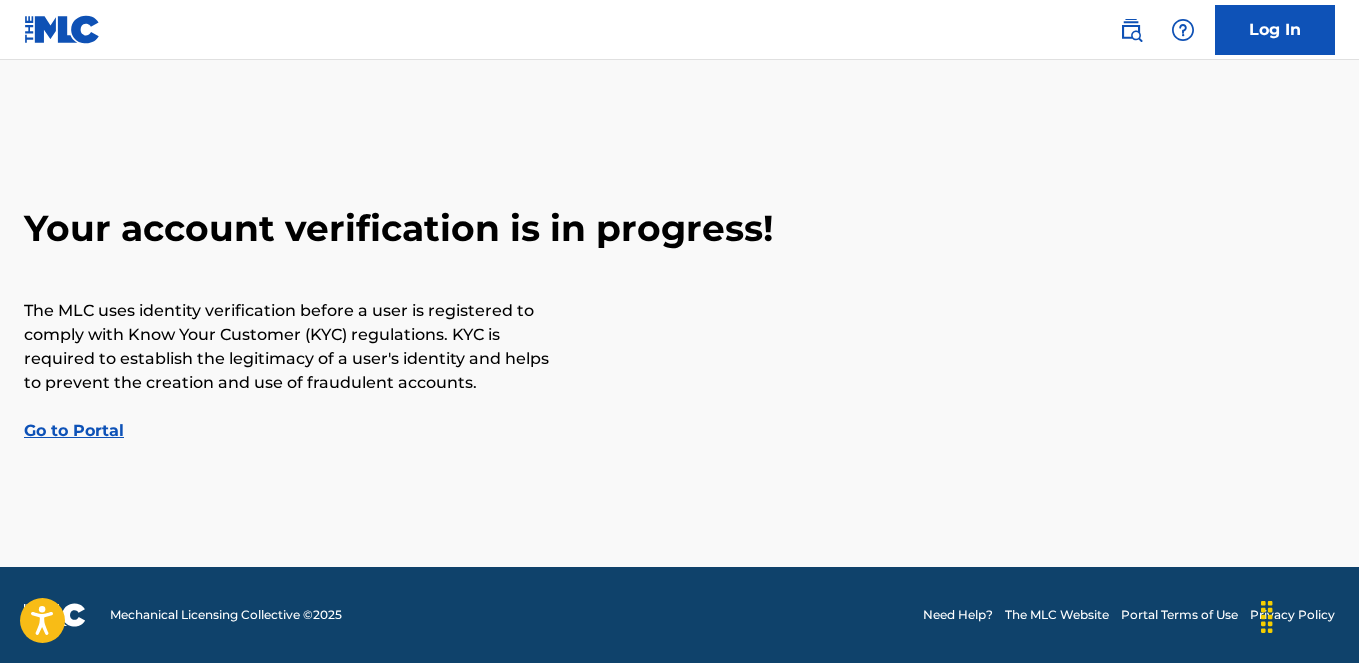 scroll, scrollTop: 0, scrollLeft: 0, axis: both 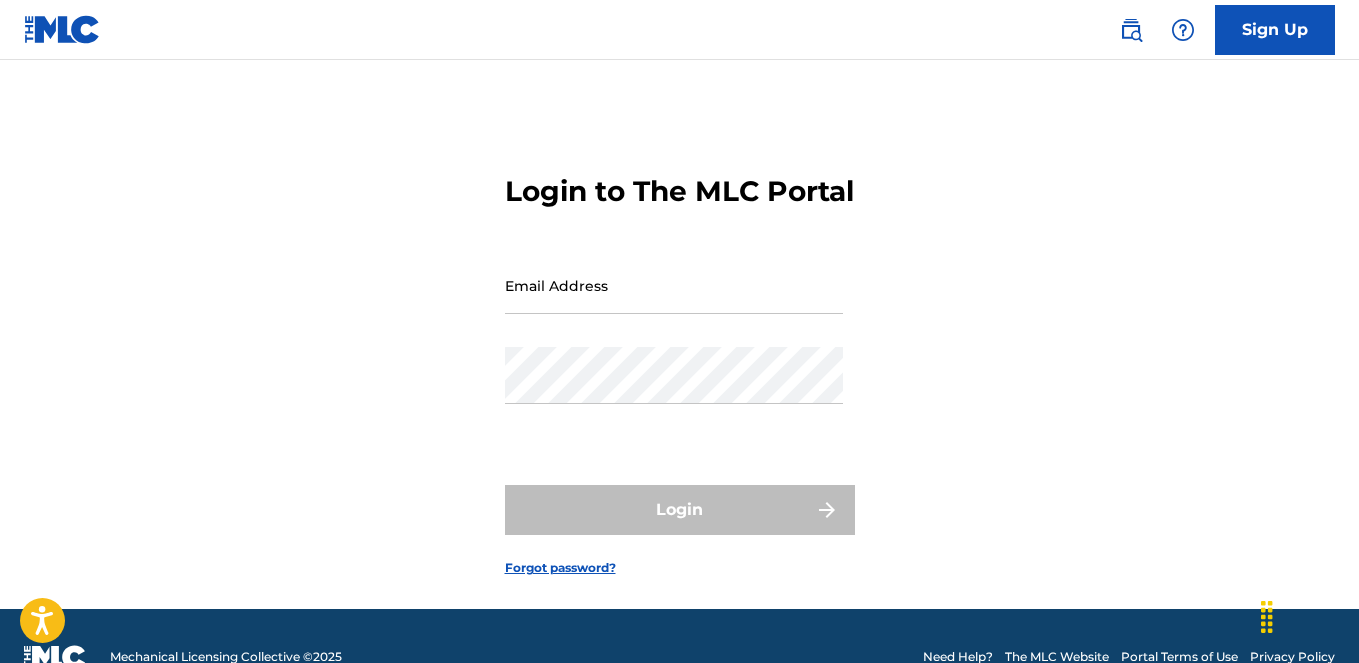 click on "Login to The MLC Portal Email Address Password Login Forgot password?" at bounding box center [679, 359] 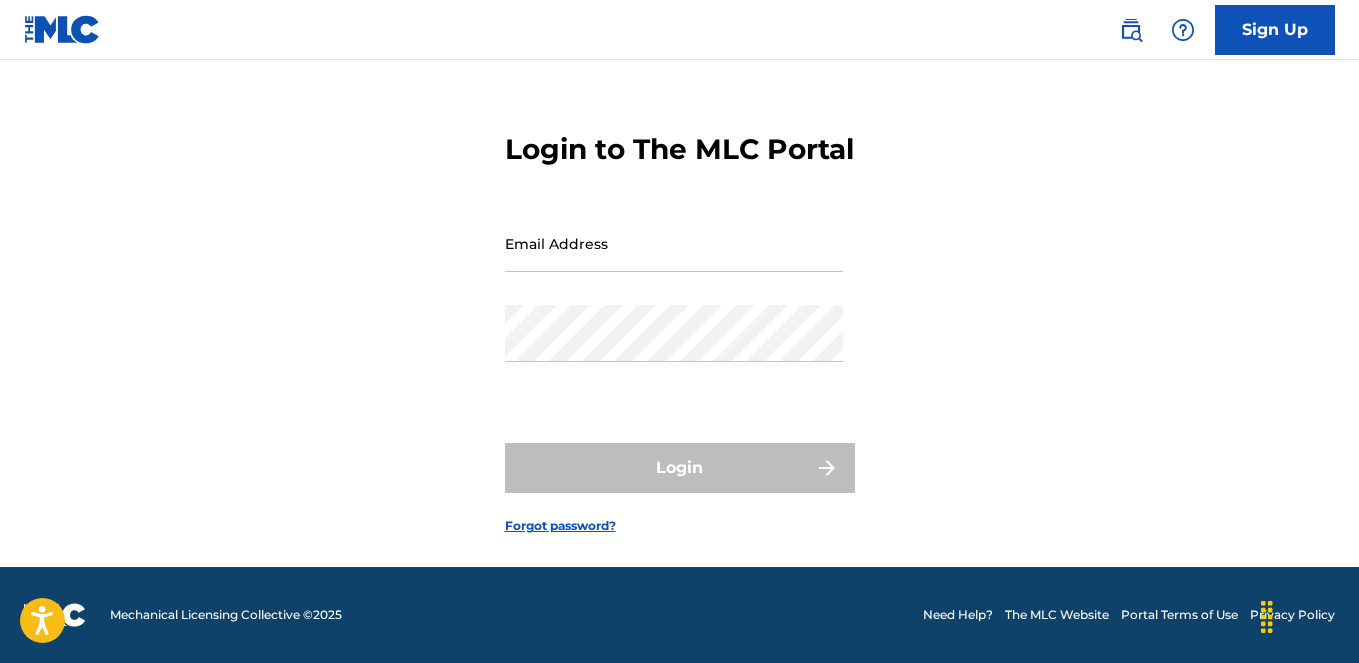 scroll, scrollTop: 0, scrollLeft: 0, axis: both 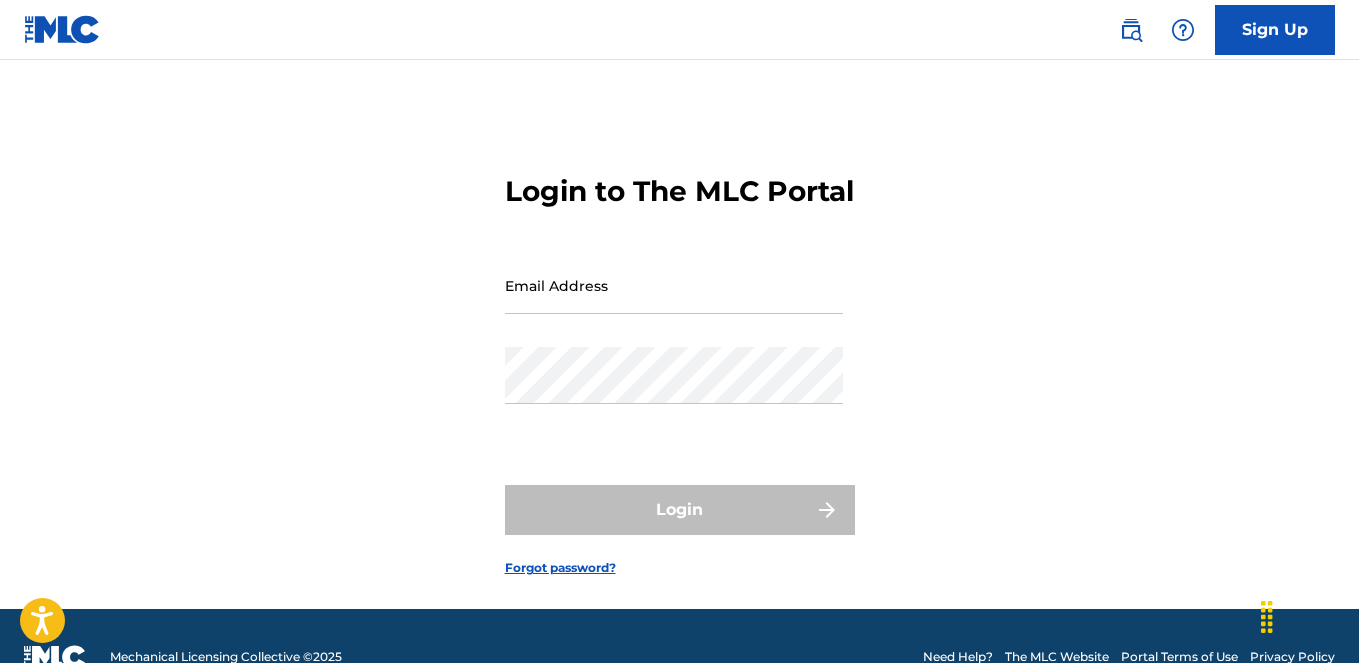 click on "Login to The MLC Portal Email Address Password Login Forgot password?" at bounding box center (679, 359) 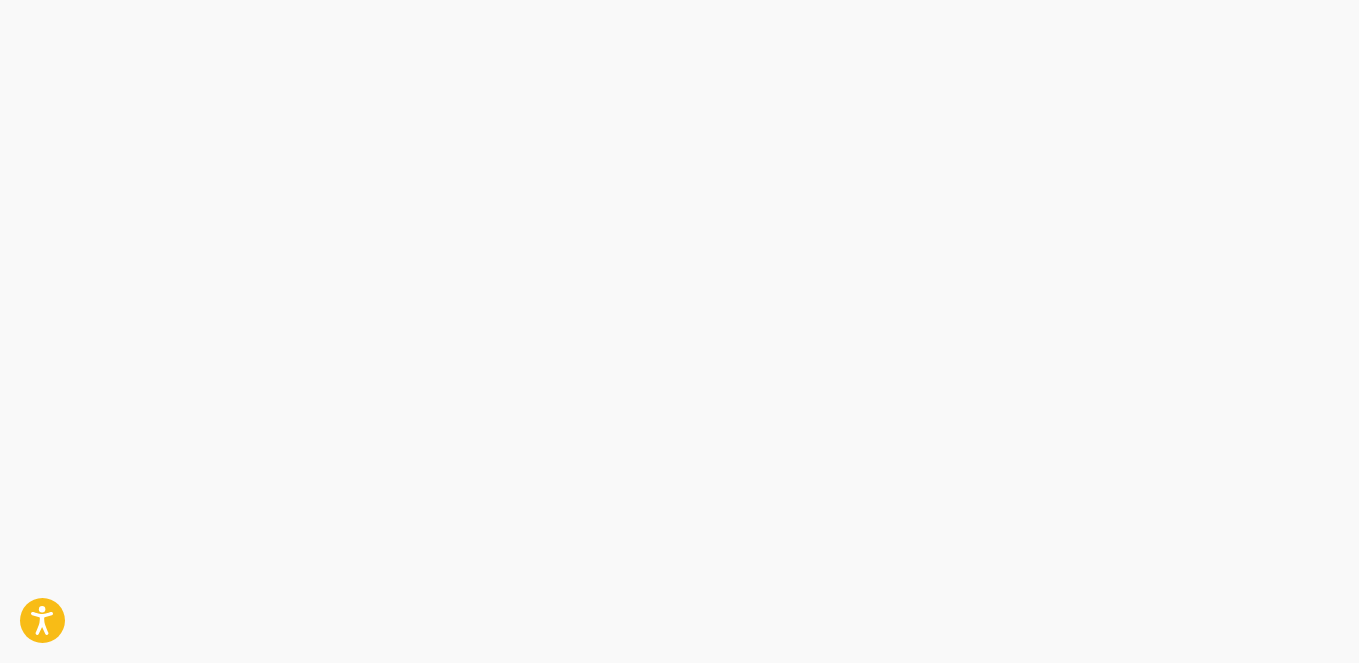 scroll, scrollTop: 0, scrollLeft: 0, axis: both 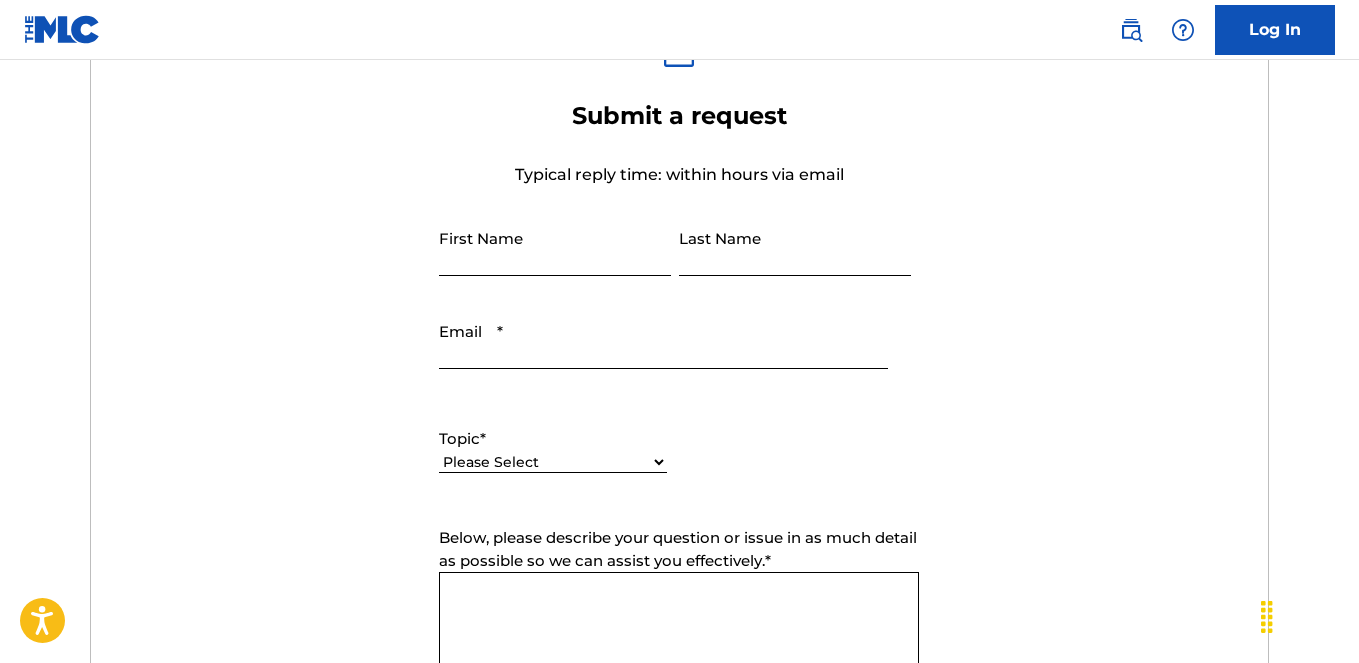 select on "I need help with my account" 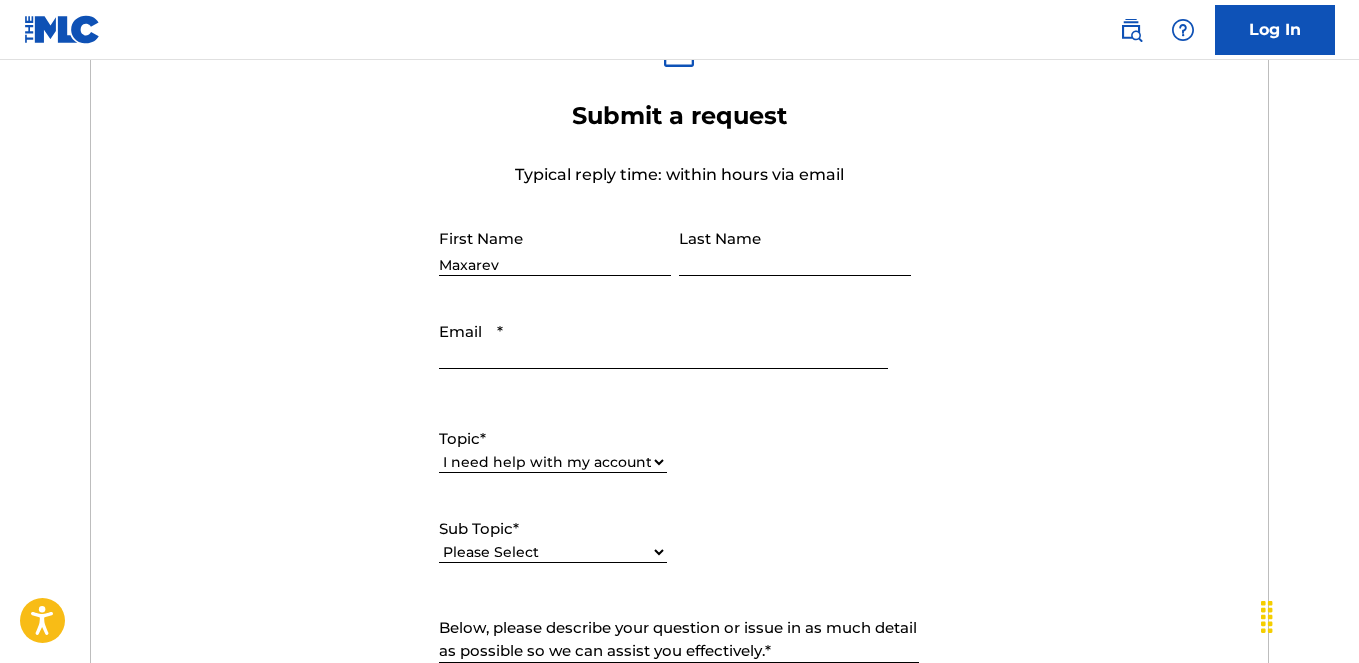 type on "Maxarev" 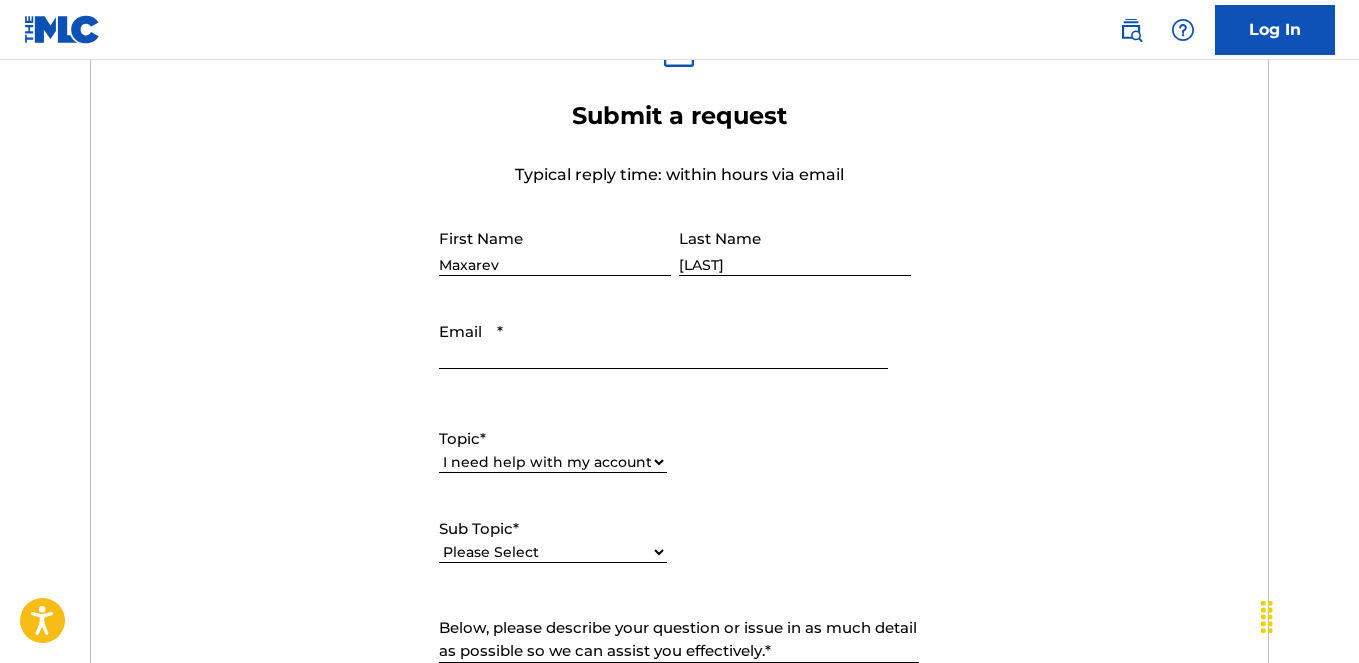 type on "[LAST]" 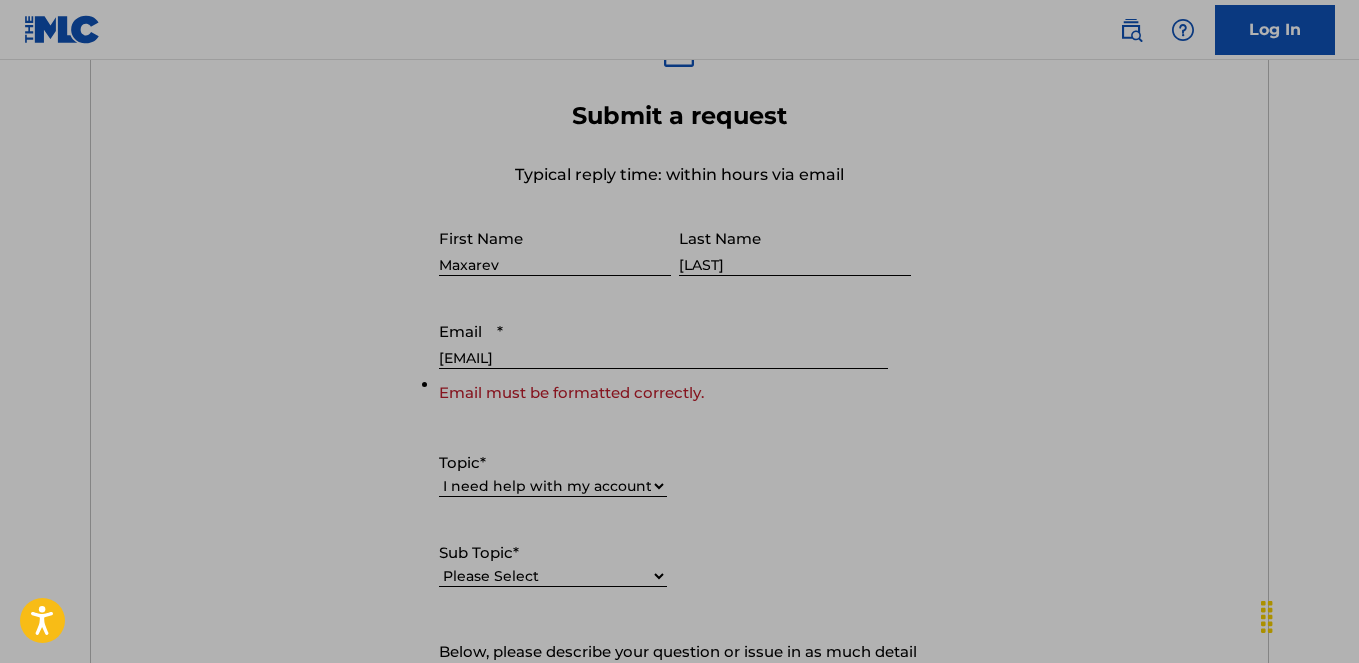click on "Accessibility Screen-Reader Guide, Feedback, and Issue Reporting | New window Log In Need Help? You've come to the right place! Check out our   Help Center   or   FAQ page   - the answer you're looking for might be there already! If you need additional help, send us an email, chat, or give us a call. The MLC Support Team is available Monday-Friday, 8am-6pm CT. Visit Help Center Find immediate answers in our help articles. Visit Help Center Chat with us Chat with us Call us Talk to a live team member. [PHONE] Submit a request Typical reply time: within hours via email First Name [FIRST] Last Name [LAST] Email * [EMAIL] Email must be formatted correctly. Topic * Please Select I need help with my account I need help with managing my catalog I need help with the Public Search I need help with information about The MLC I need help with payment I need help with DQI Sub Topic * Please Select I need help with my user account I can't log in to my user account I was not verified as a user * Ticket Name Submit" at bounding box center (679, -350) 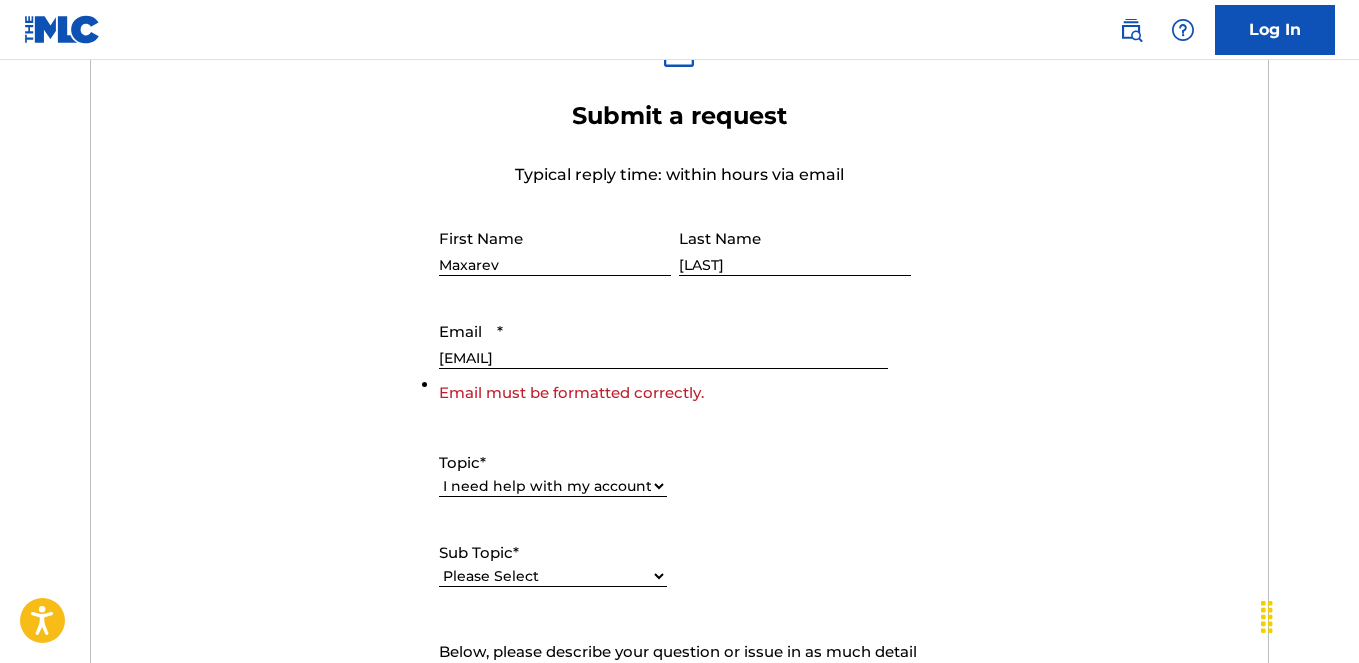 click on "[EMAIL]" at bounding box center [663, 340] 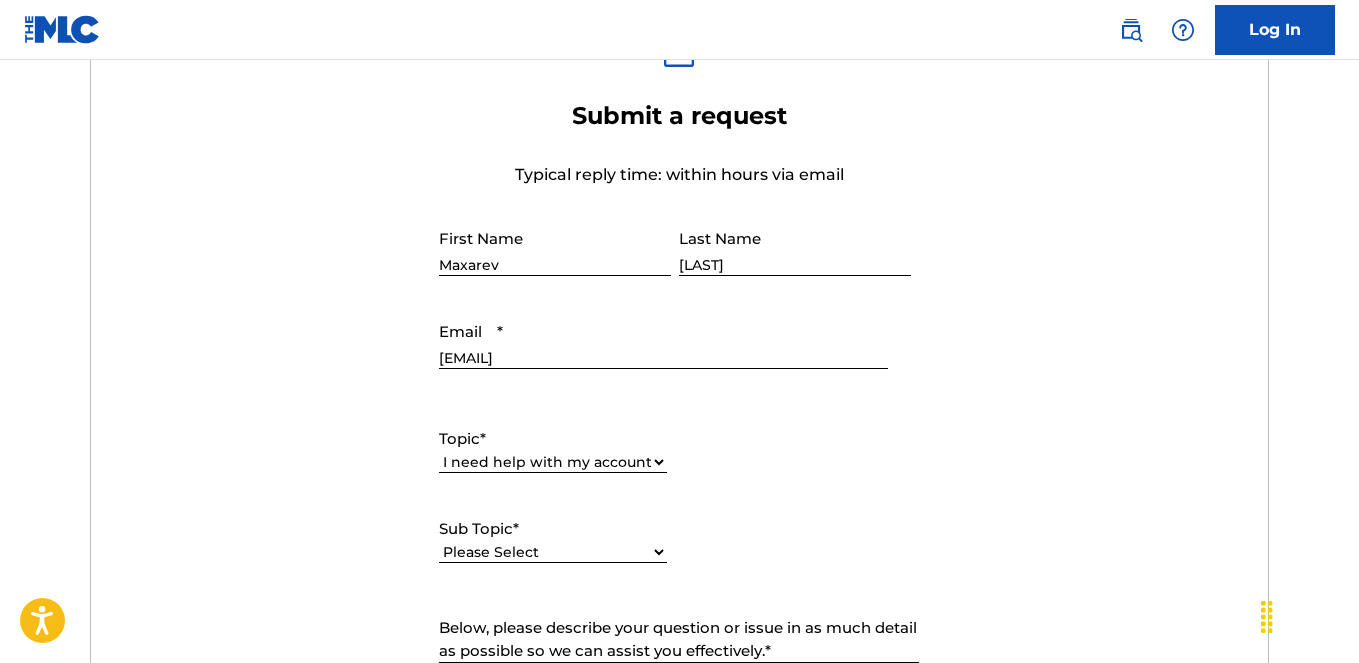 type on "[EMAIL]" 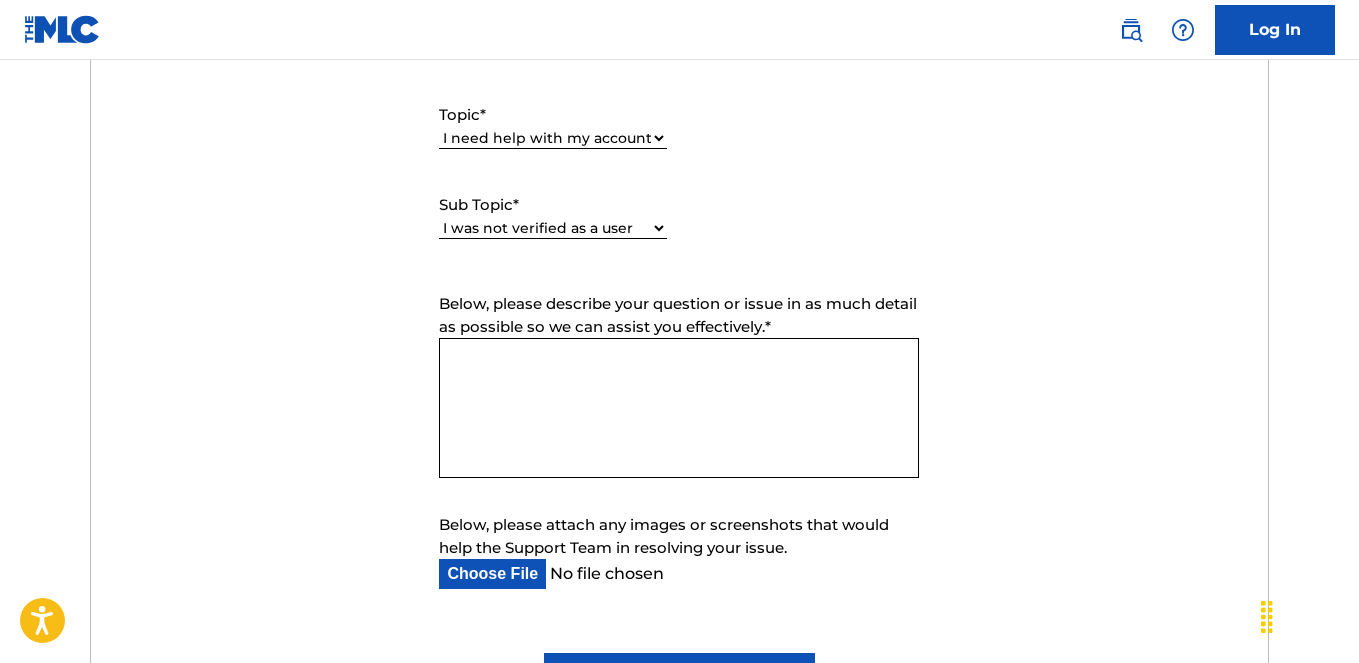 scroll, scrollTop: 1043, scrollLeft: 0, axis: vertical 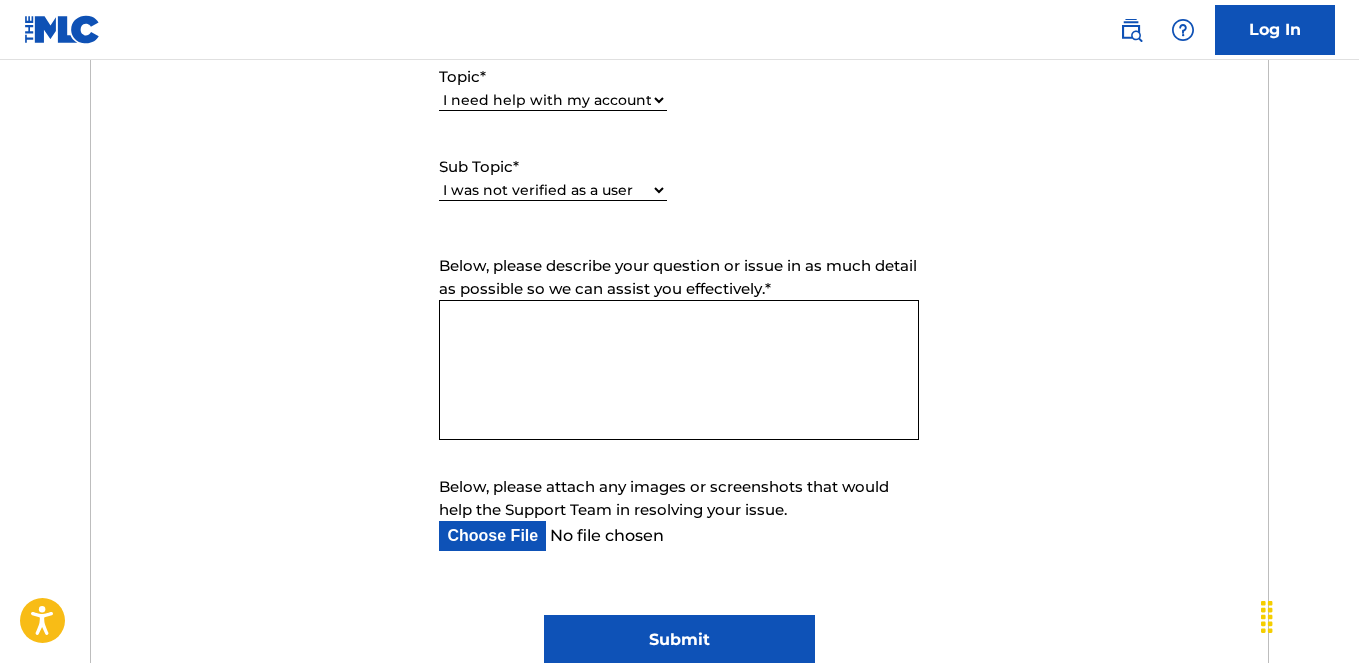 click on "Below, please describe your question or issue in as much detail as possible so we can assist you effectively. *" at bounding box center (679, 370) 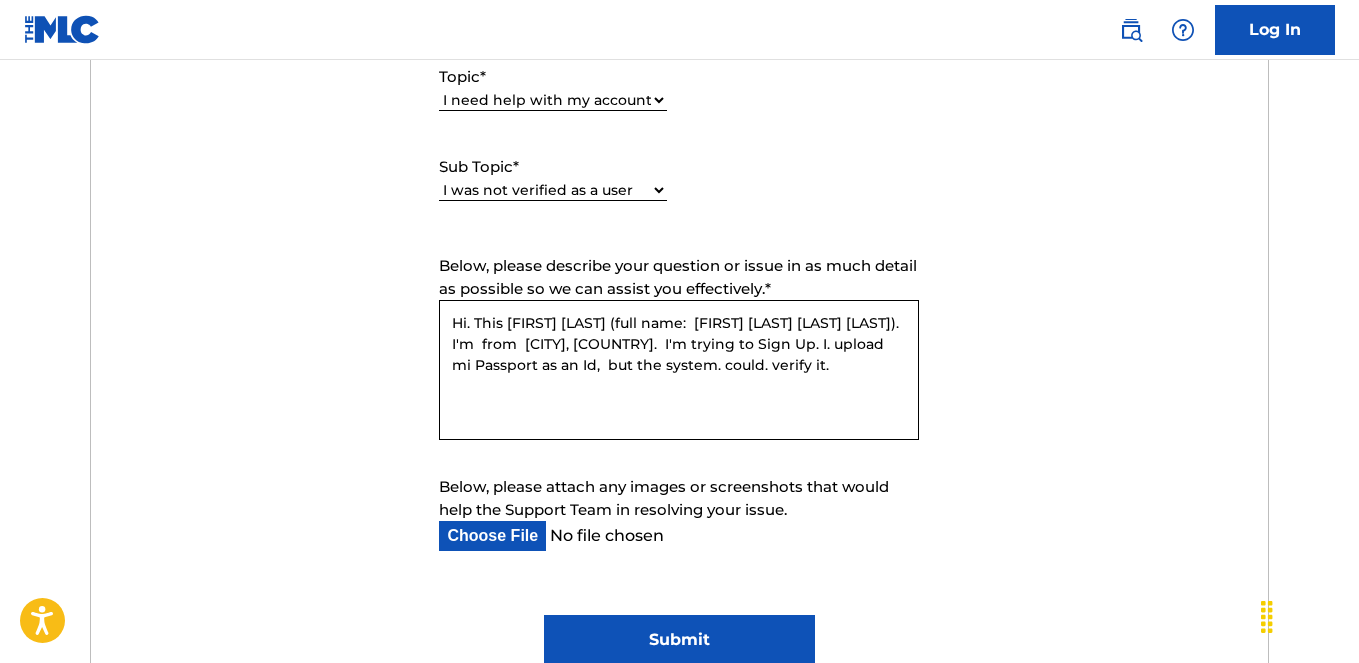 click on "Hi. This [FIRST] [LAST] (full name:  [FIRST] [LAST] [LAST] [LAST]).  I'm  from  [CITY], [COUNTRY].  I'm trying to Sign Up. I. upload mi Passport as an Id,  but the system. could. verify it." at bounding box center (679, 370) 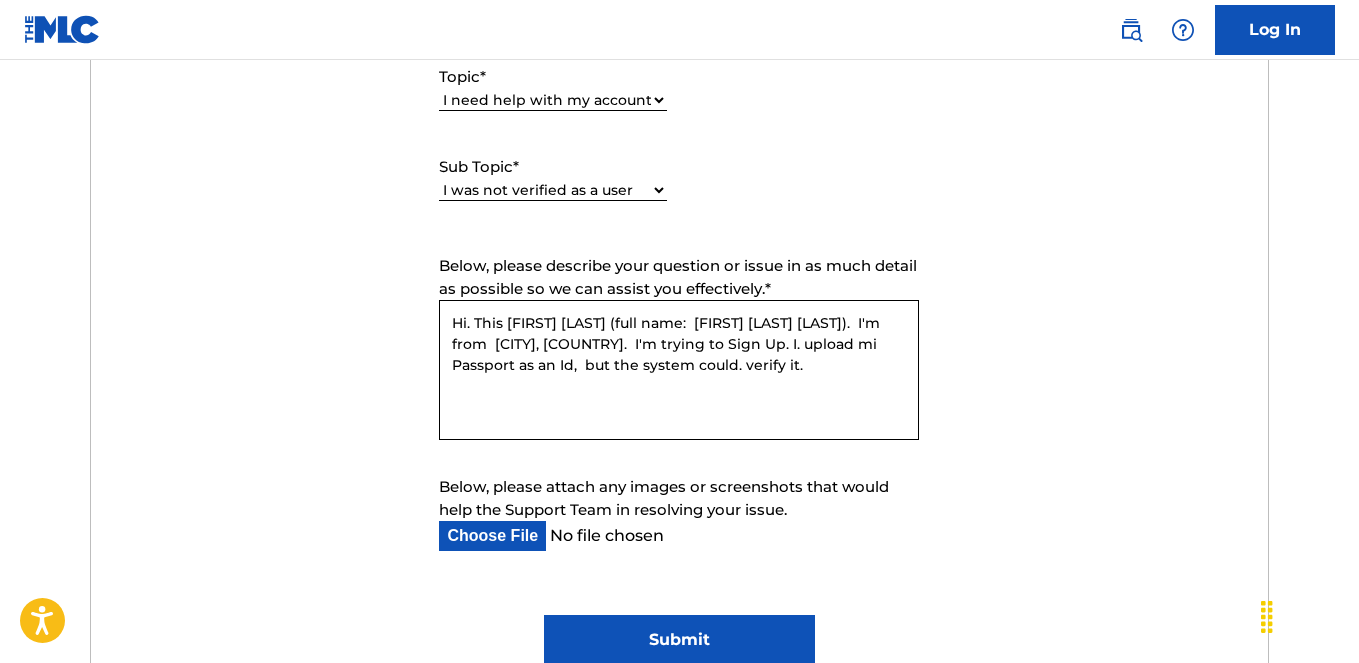 click on "Hi. This [FIRST] [LAST] (full name:  [FIRST] [LAST] [LAST]).  I'm  from  [CITY], [COUNTRY].  I'm trying to Sign Up. I. upload mi Passport as an Id,  but the system could. verify it." at bounding box center [679, 370] 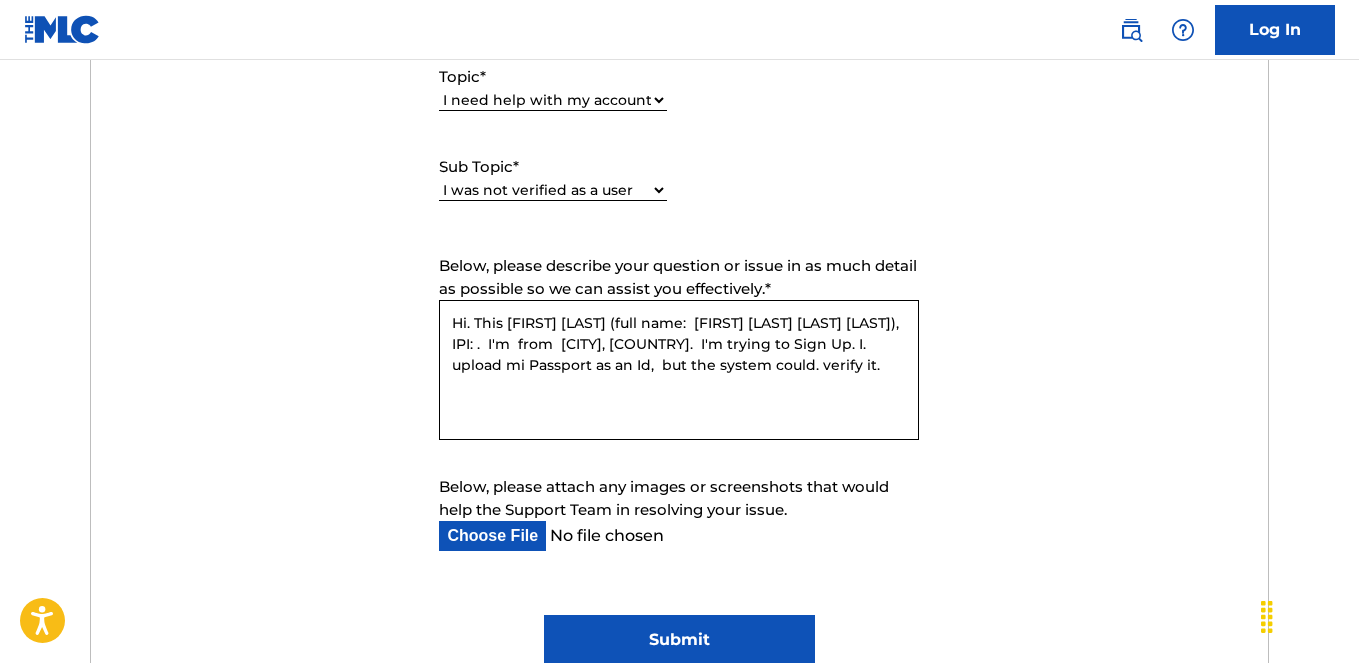 paste on "[NUMBER]" 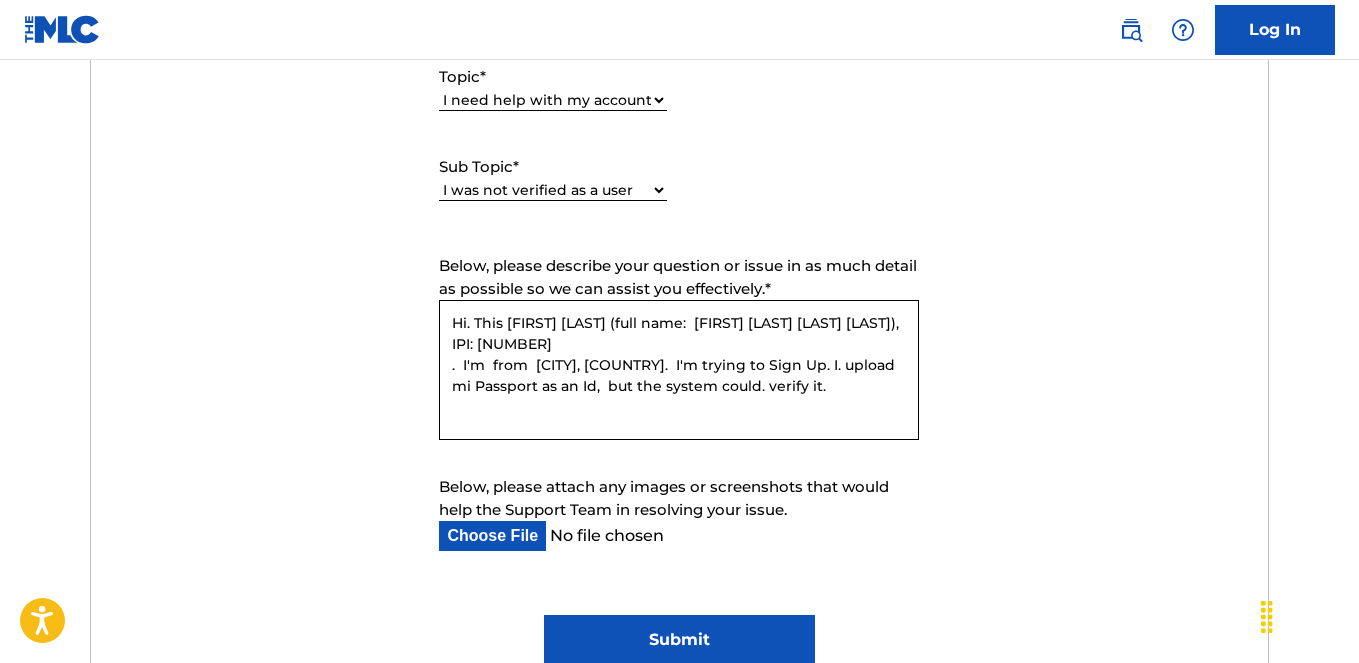 click on "Hi. This [FIRST] [LAST] (full name:  [FIRST] [LAST] [LAST] [LAST]), IPI: [NUMBER]
.  I'm  from  [CITY], [COUNTRY].  I'm trying to Sign Up. I. upload mi Passport as an Id,  but the system could. verify it." at bounding box center (679, 370) 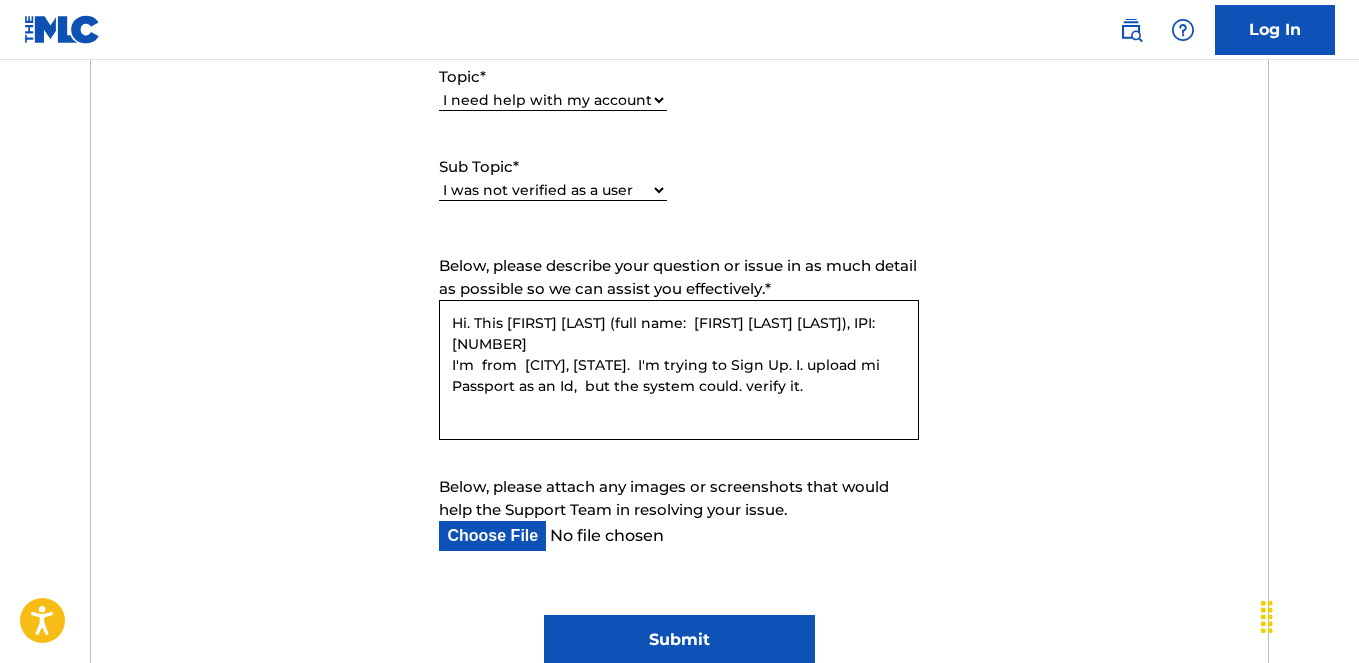 click on "Hi. This [FIRST] [LAST] (full name:  [FIRST] [LAST] [LAST]), IPI: [NUMBER]
I'm  from  [CITY], [STATE].  I'm trying to Sign Up. I. upload mi Passport as an Id,  but the system could. verify it." at bounding box center (679, 370) 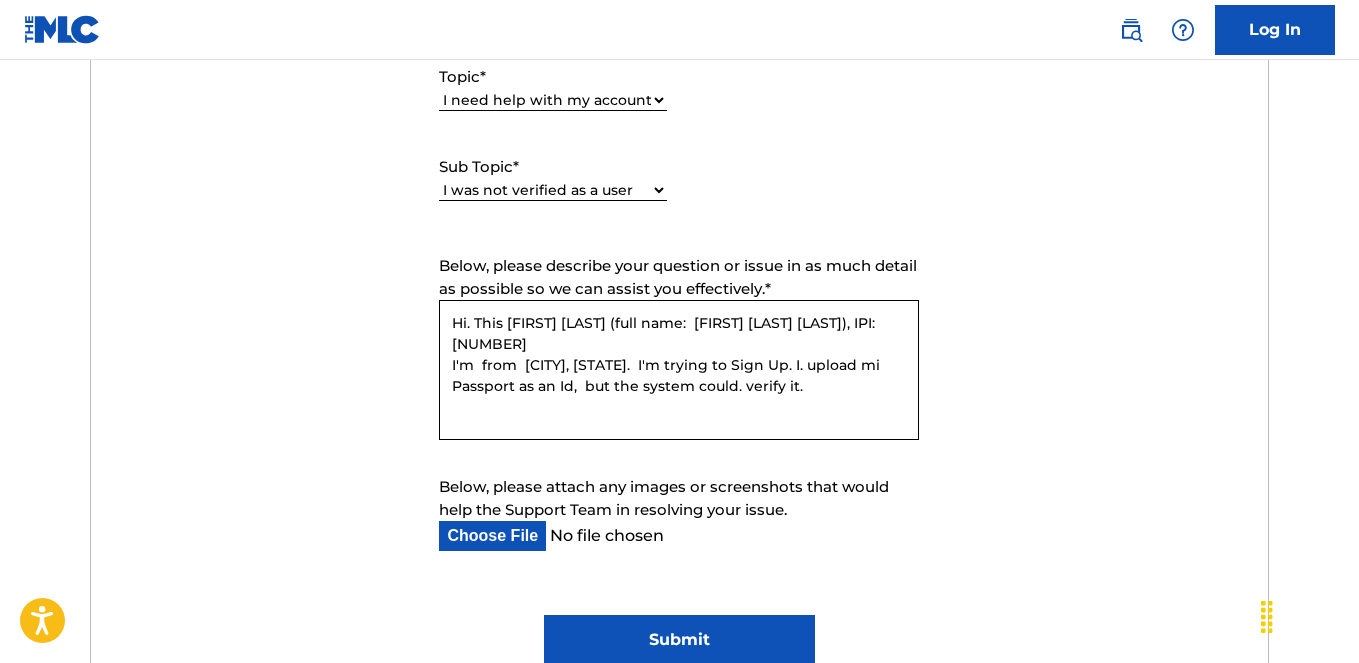 click on "Hi. This [FIRST] [LAST] (full name:  [FIRST] [LAST] [LAST]), IPI: [NUMBER]
I'm  from  [CITY], [STATE].  I'm trying to Sign Up. I. upload mi Passport as an Id,  but the system could. verify it." at bounding box center [679, 370] 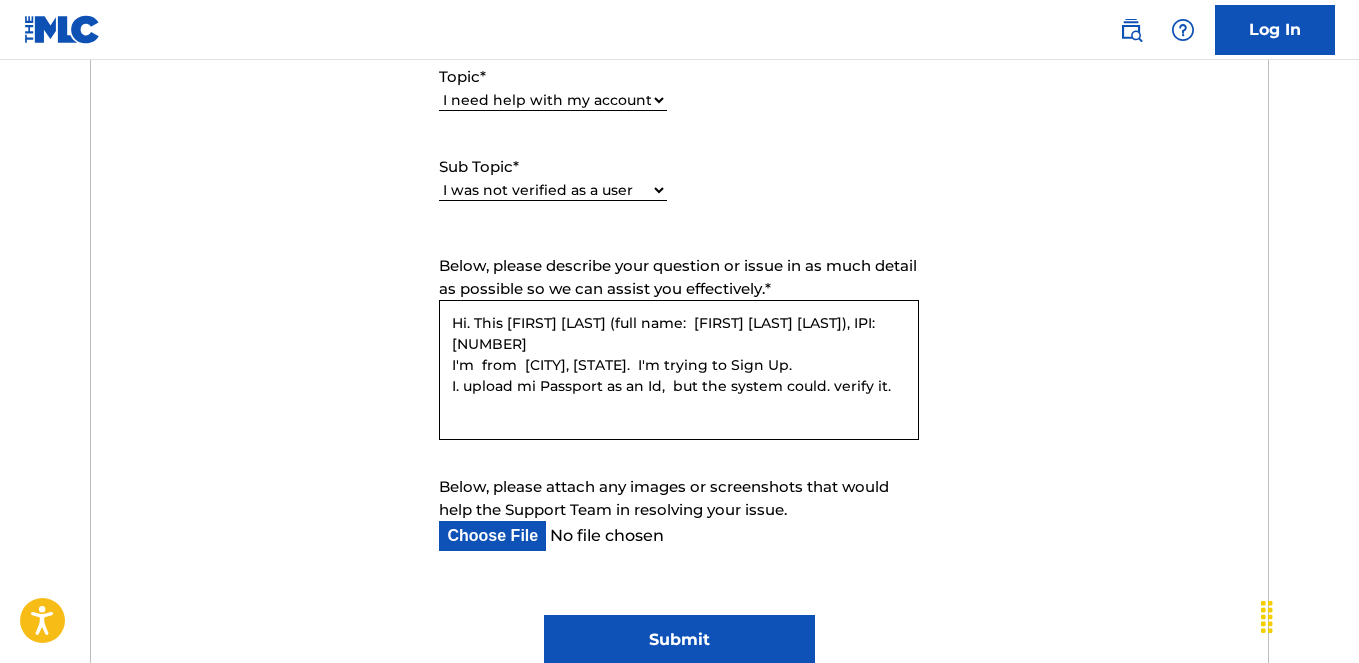 drag, startPoint x: 704, startPoint y: 362, endPoint x: 664, endPoint y: 365, distance: 40.112343 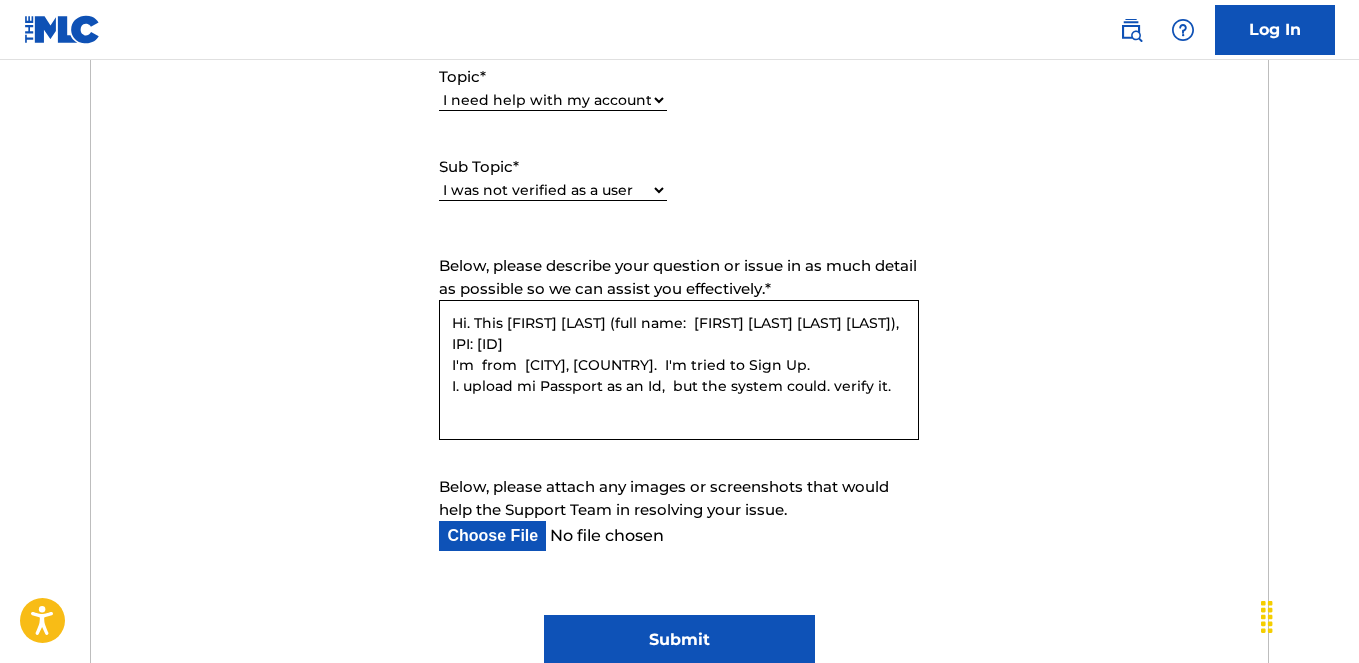 click on "Hi. This [FIRST] [LAST] (full name:  [FIRST] [LAST] [LAST] [LAST]), IPI: [ID]
I'm  from  [CITY], [COUNTRY].  I'm tried to Sign Up.
I. upload mi Passport as an Id,  but the system could. verify it." at bounding box center [679, 370] 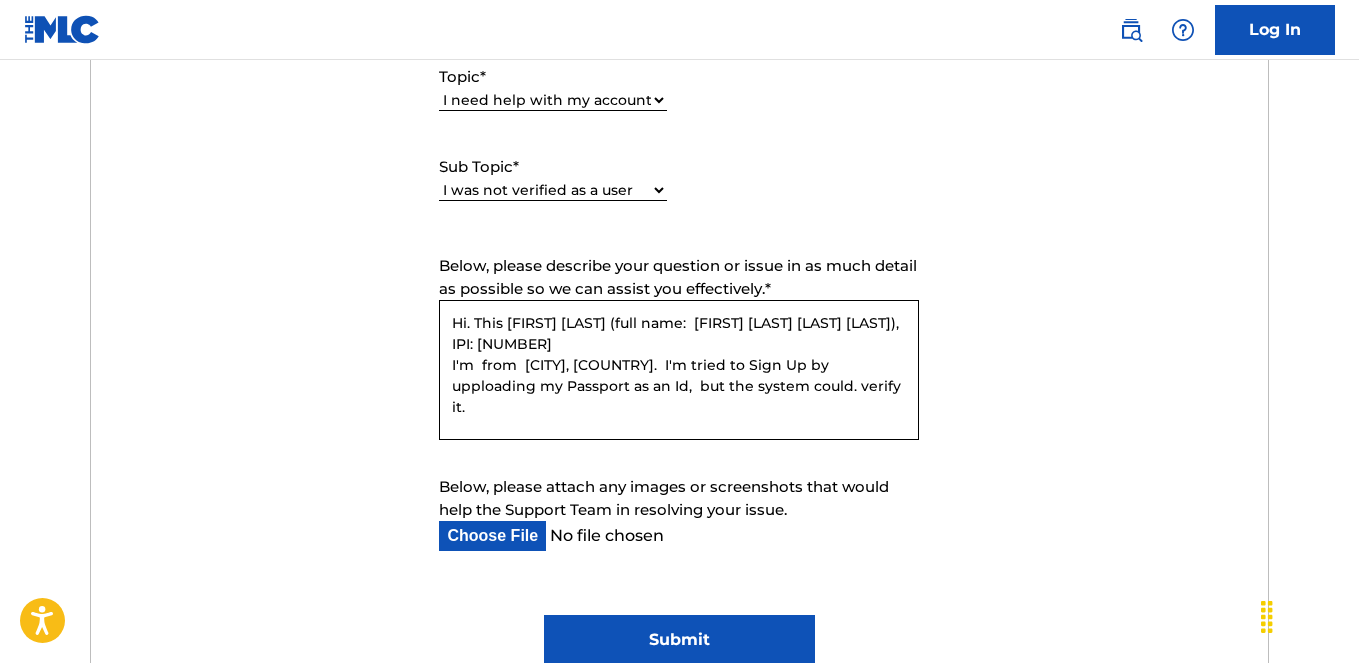 click on "Hi. This [FIRST] [LAST] (full name:  [FIRST] [LAST] [LAST] [LAST]), IPI: [NUMBER]
I'm  from  [CITY], [COUNTRY].  I'm tried to Sign Up by upploading my Passport as an Id,  but the system could. verify it." at bounding box center (679, 370) 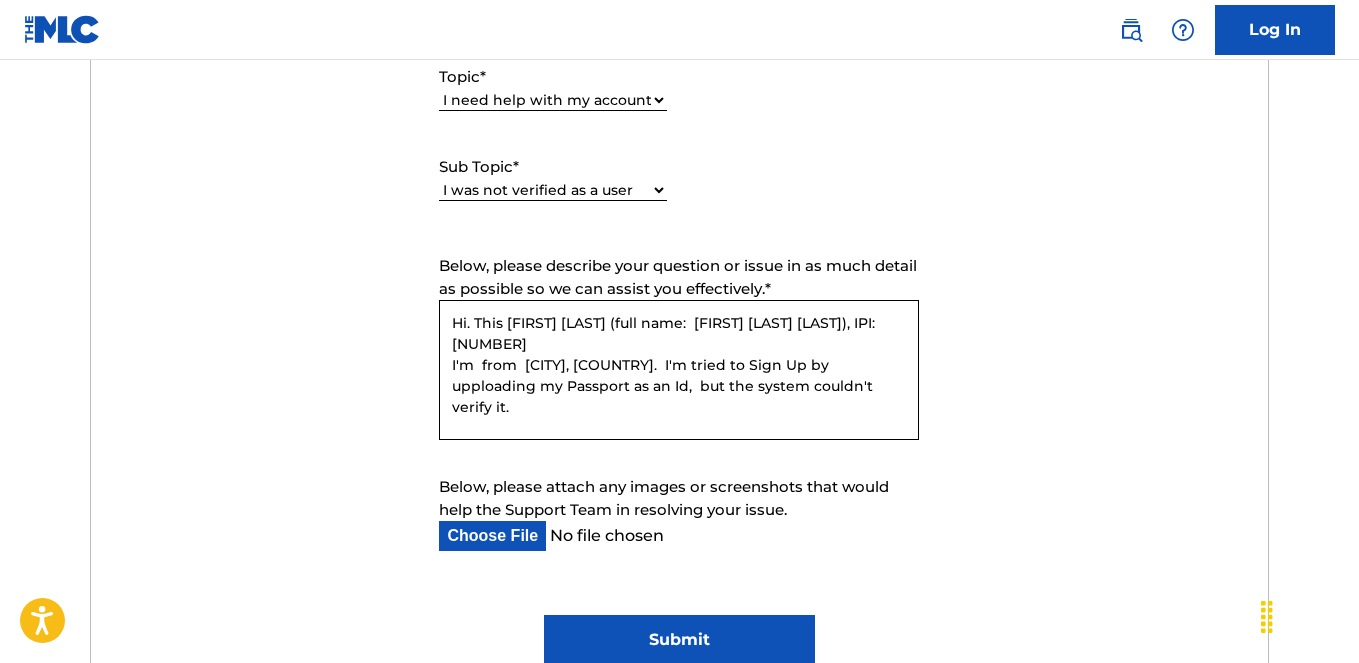 click on "Hi. This [FIRST] [LAST] (full name:  [FIRST] [LAST] [LAST]), IPI: [NUMBER]
I'm  from  [CITY], [COUNTRY].  I'm tried to Sign Up by upploading my Passport as an Id,  but the system couldn't verify it." at bounding box center (679, 370) 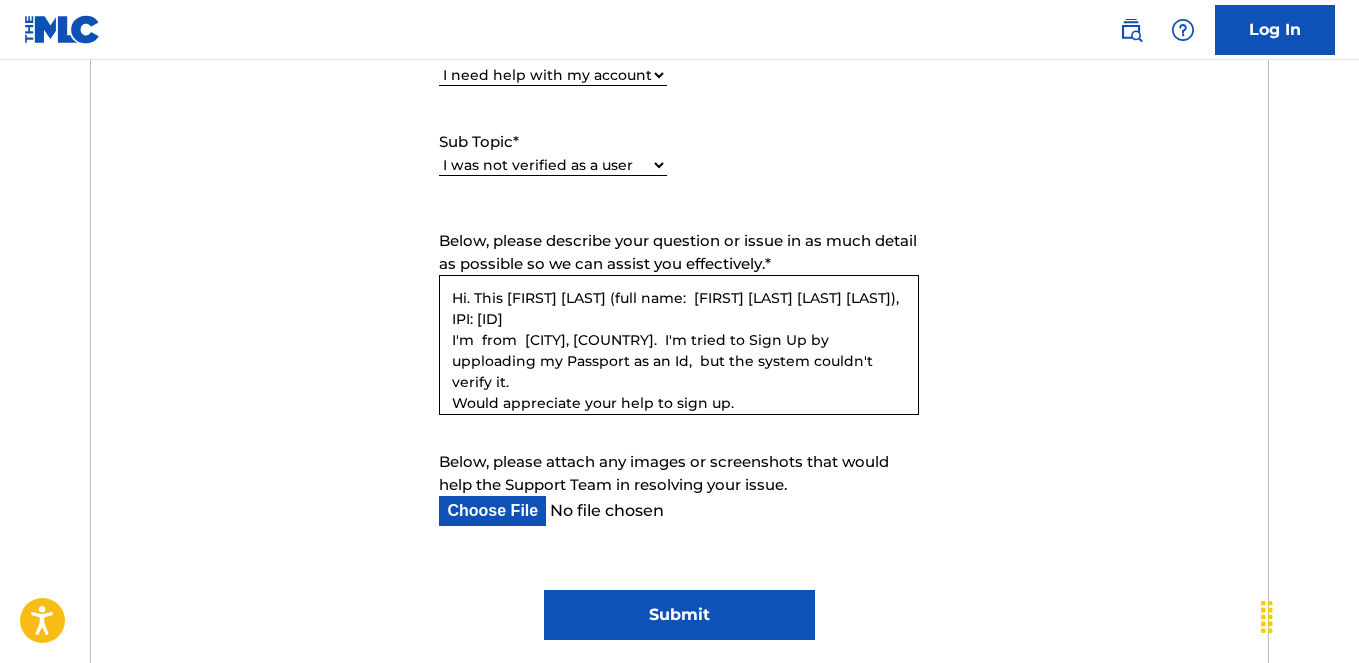 scroll, scrollTop: 1105, scrollLeft: 0, axis: vertical 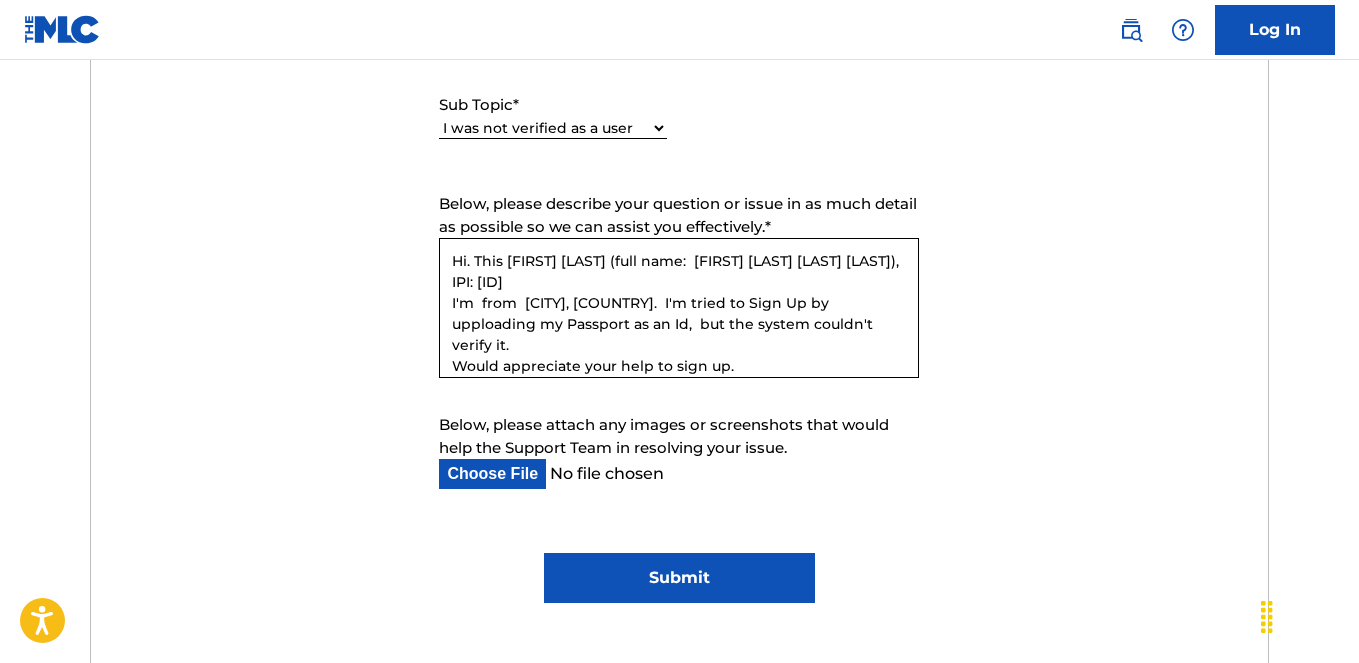 click on "Hi. This [FIRST] [LAST] (full name:  [FIRST] [LAST] [LAST] [LAST]), IPI: [ID]
I'm  from  [CITY], [COUNTRY].  I'm tried to Sign Up by upploading my Passport as an Id,  but the system couldn't verify it.
Would appreciate your help to sign up.
Thank you so much for the support!" at bounding box center [679, 308] 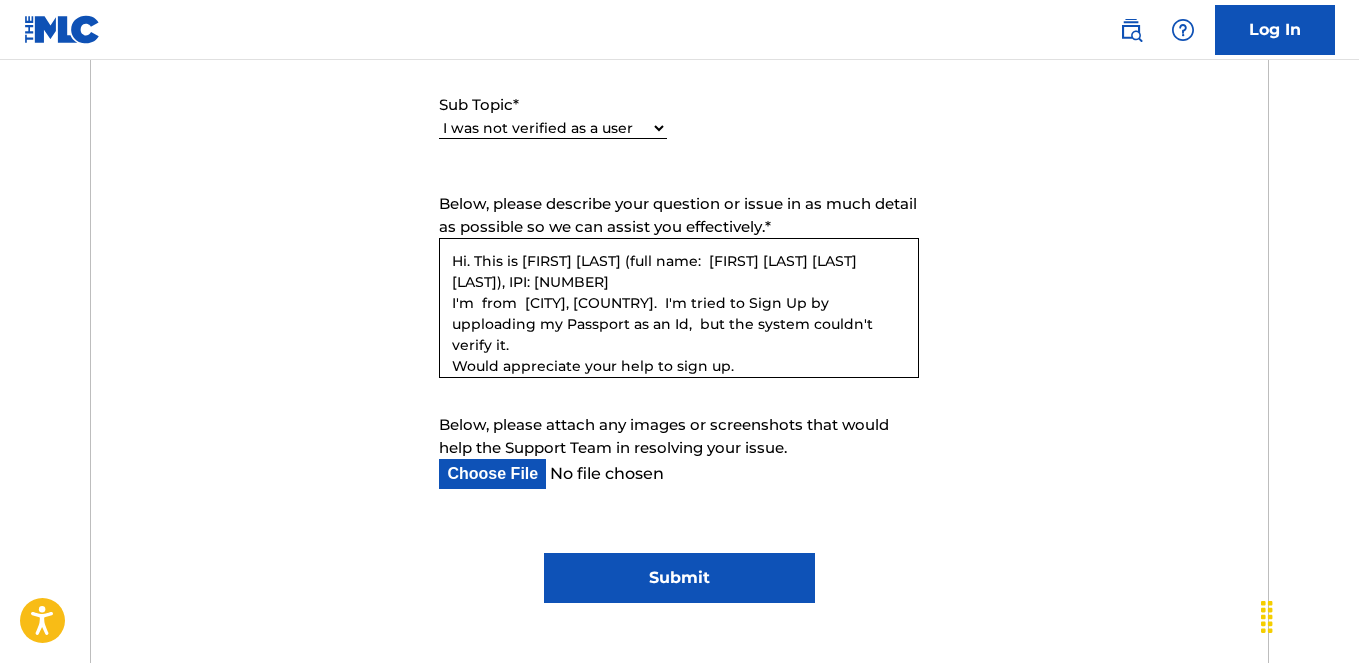 click on "Hi. This is [FIRST] [LAST] (full name:  [FIRST] [LAST] [LAST] [LAST]), IPI: [NUMBER]
I'm  from  [CITY], [COUNTRY].  I'm tried to Sign Up by upploading my Passport as an Id,  but the system couldn't verify it.
Would appreciate your help to sign up.
Thank you so much for the support!" at bounding box center [679, 308] 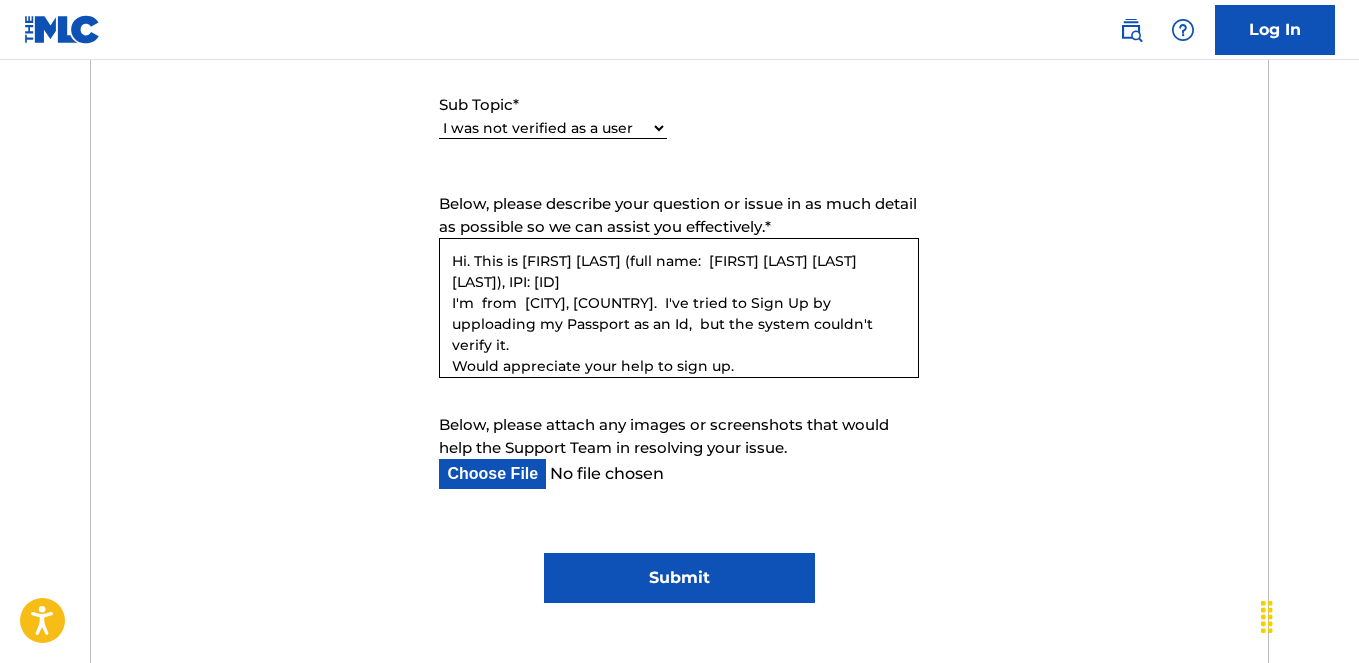 click on "Hi. This is [FIRST] [LAST] (full name:  [FIRST] [LAST] [LAST] [LAST]), IPI: [ID]
I'm  from  [CITY], [COUNTRY].  I've tried to Sign Up by upploading my Passport as an Id,  but the system couldn't verify it.
Would appreciate your help to sign up.
Thank you so much for the support!" at bounding box center (679, 308) 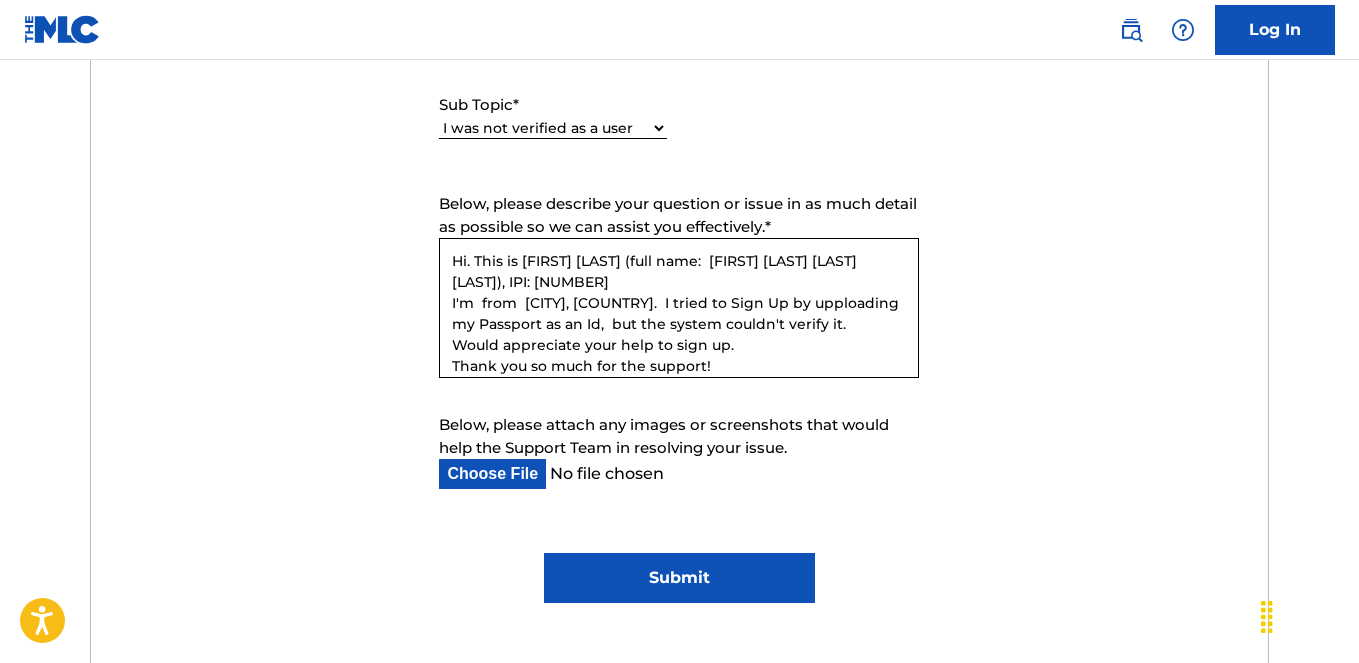 drag, startPoint x: 737, startPoint y: 348, endPoint x: 649, endPoint y: 342, distance: 88.20431 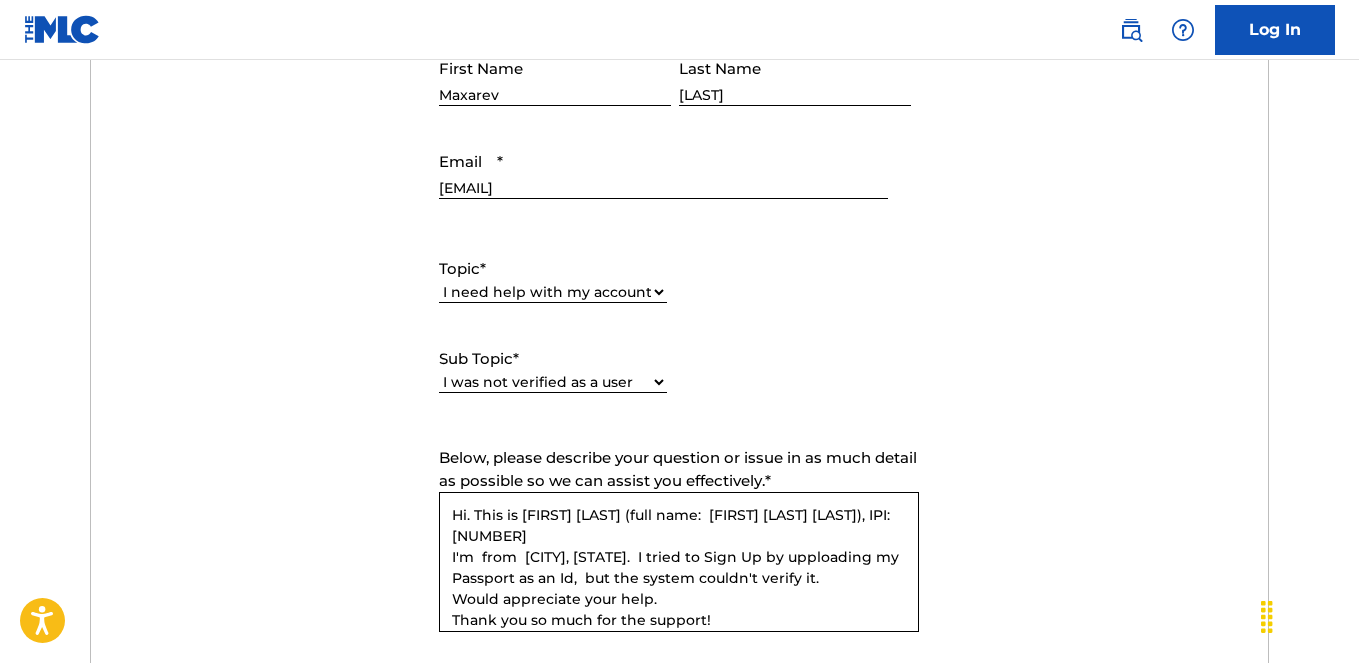 scroll, scrollTop: 1209, scrollLeft: 0, axis: vertical 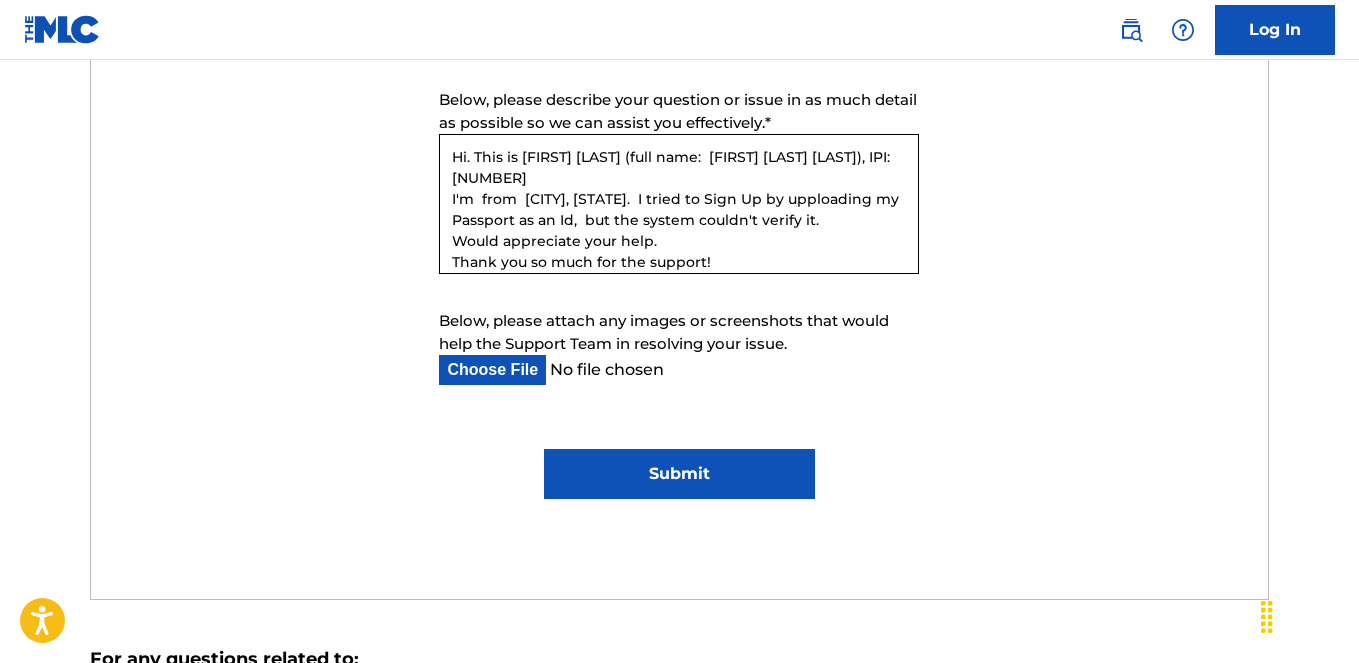 type on "Hi. This is [FIRST] [LAST] (full name:  [FIRST] [LAST] [LAST]), IPI: [NUMBER]
I'm  from  [CITY], [STATE].  I tried to Sign Up by upploading my Passport as an Id,  but the system couldn't verify it.
Would appreciate your help.
Thank you so much for the support!" 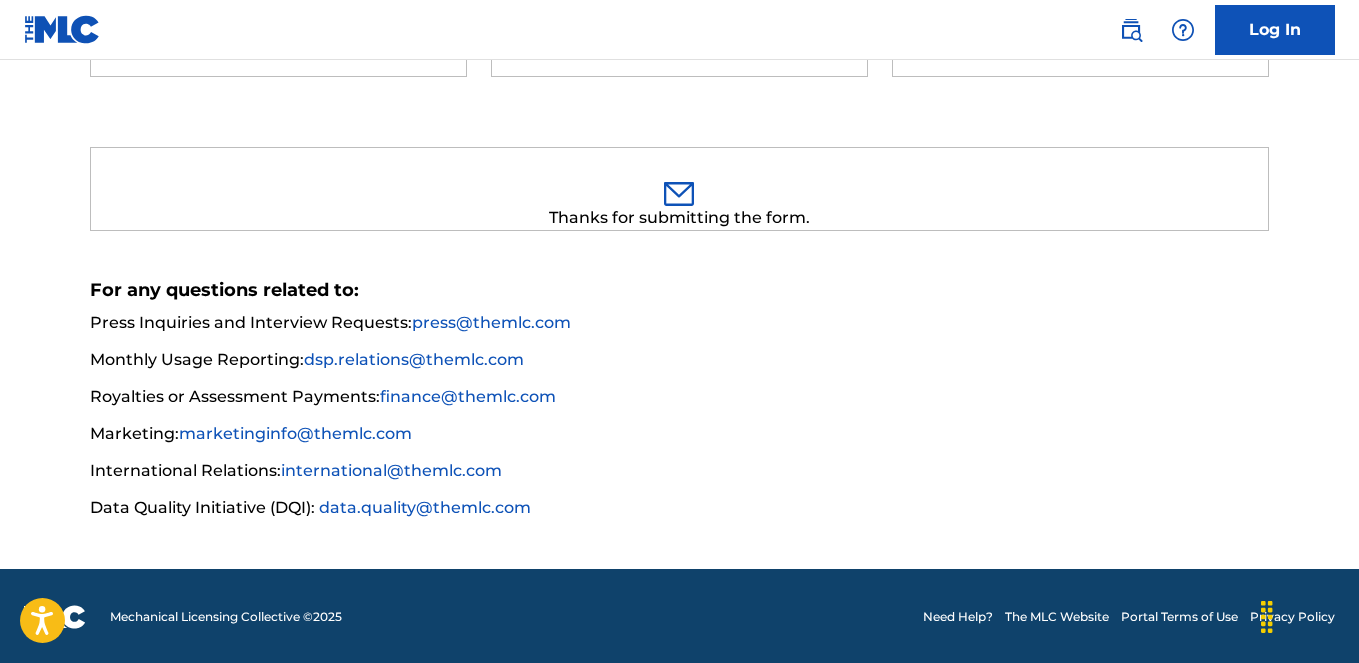 scroll, scrollTop: 0, scrollLeft: 0, axis: both 